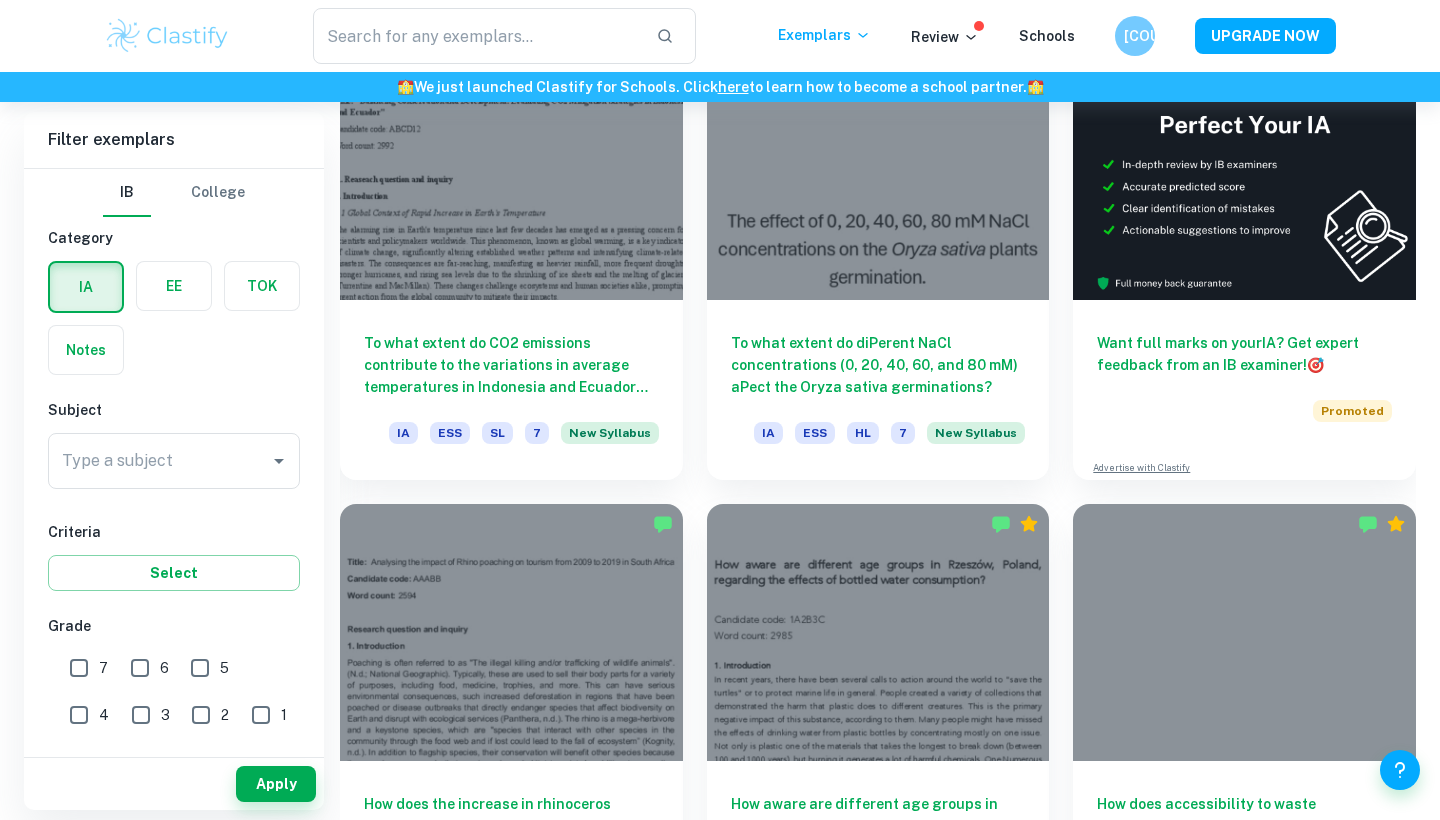 scroll, scrollTop: 635, scrollLeft: 0, axis: vertical 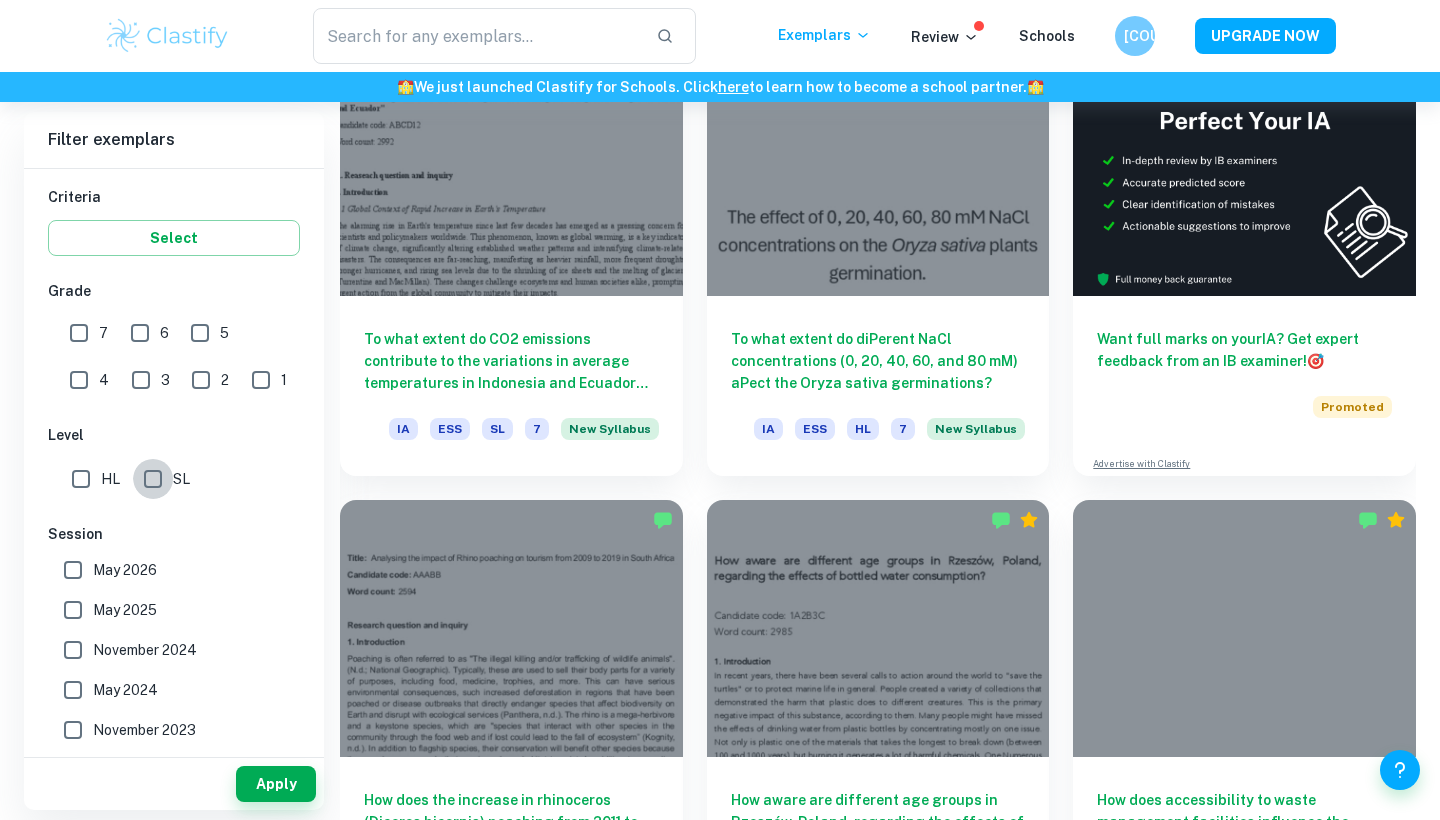 click on "SL" at bounding box center (153, 479) 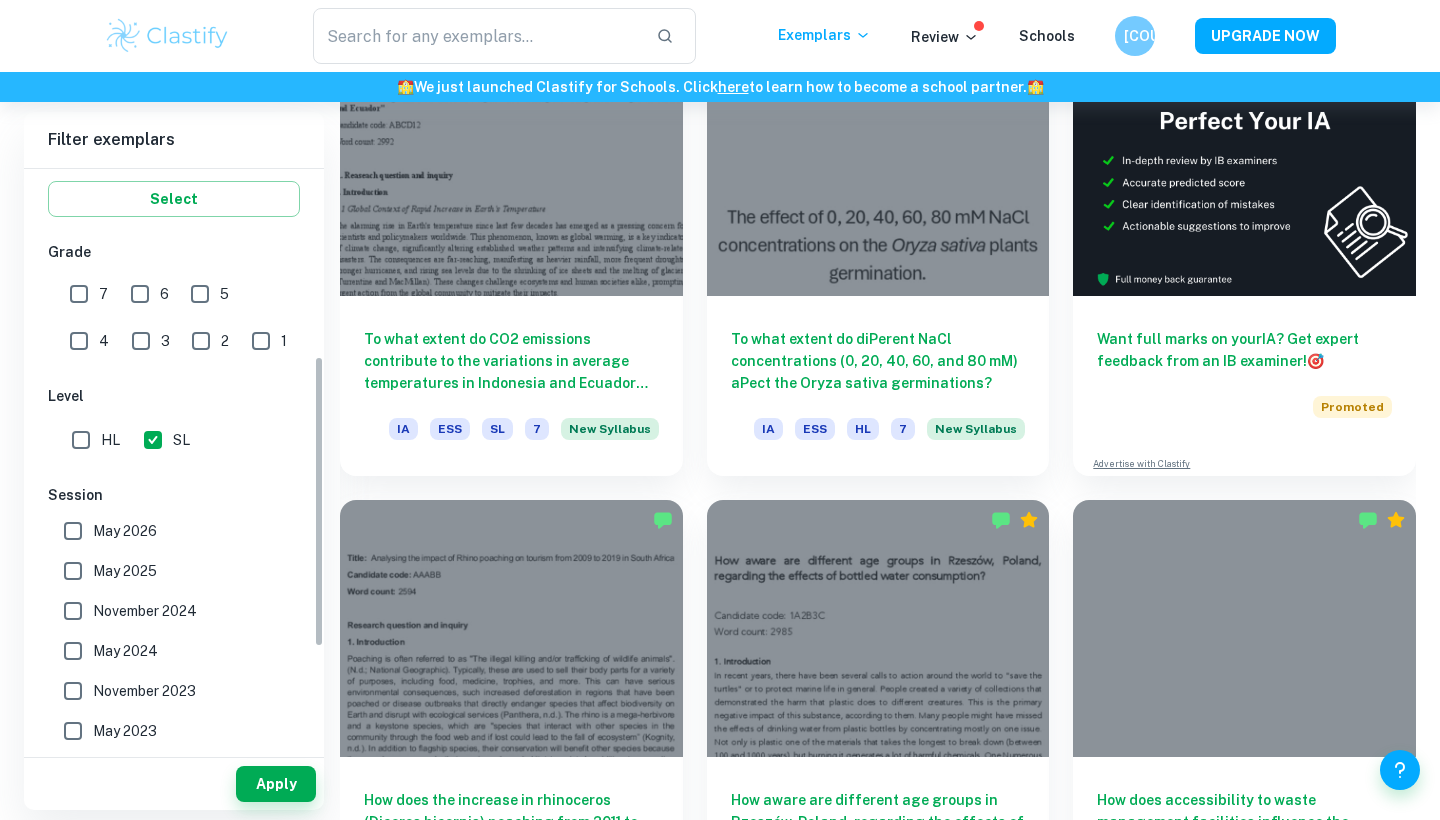 scroll, scrollTop: 326, scrollLeft: 0, axis: vertical 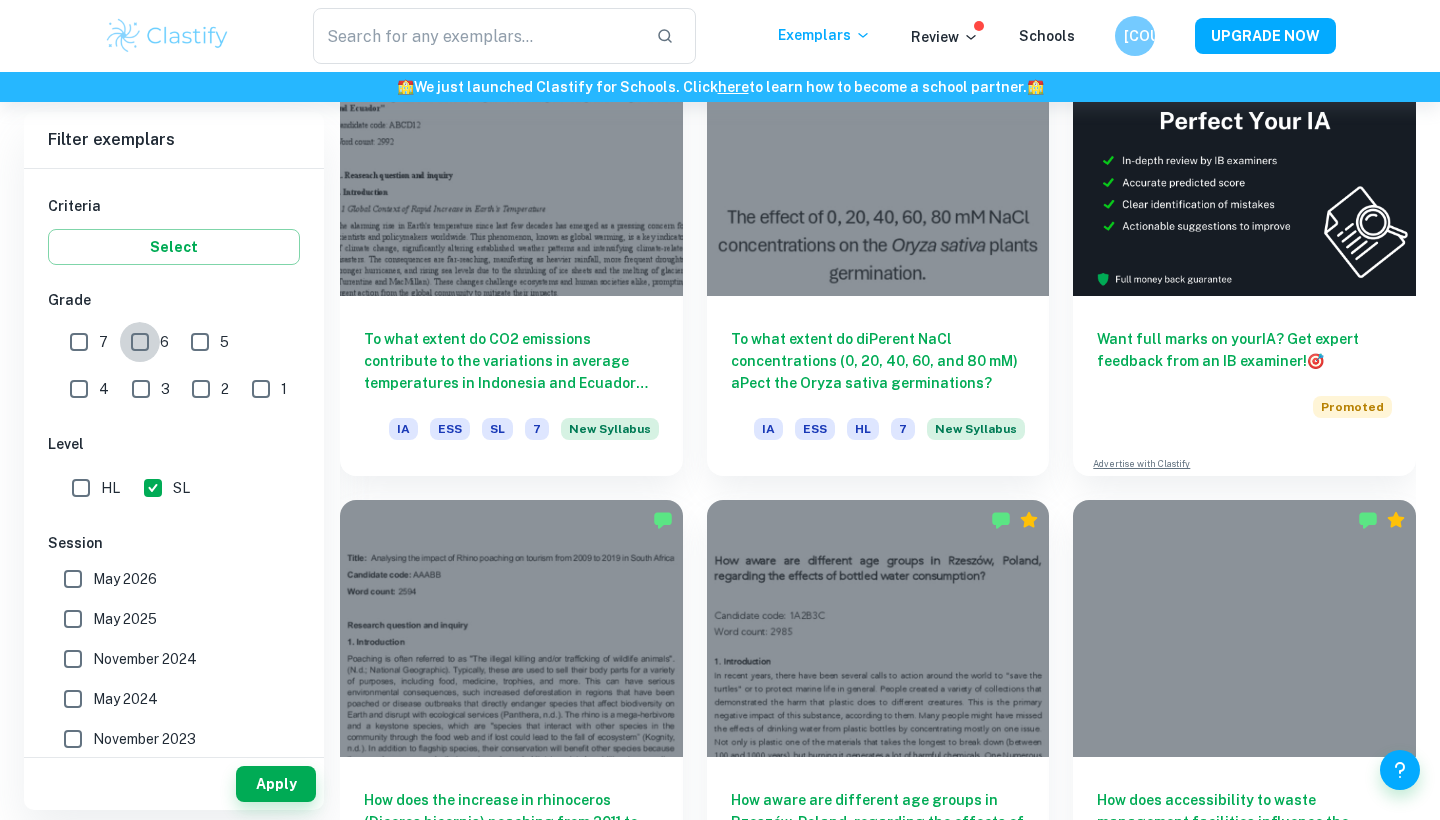 click on "6" at bounding box center (140, 342) 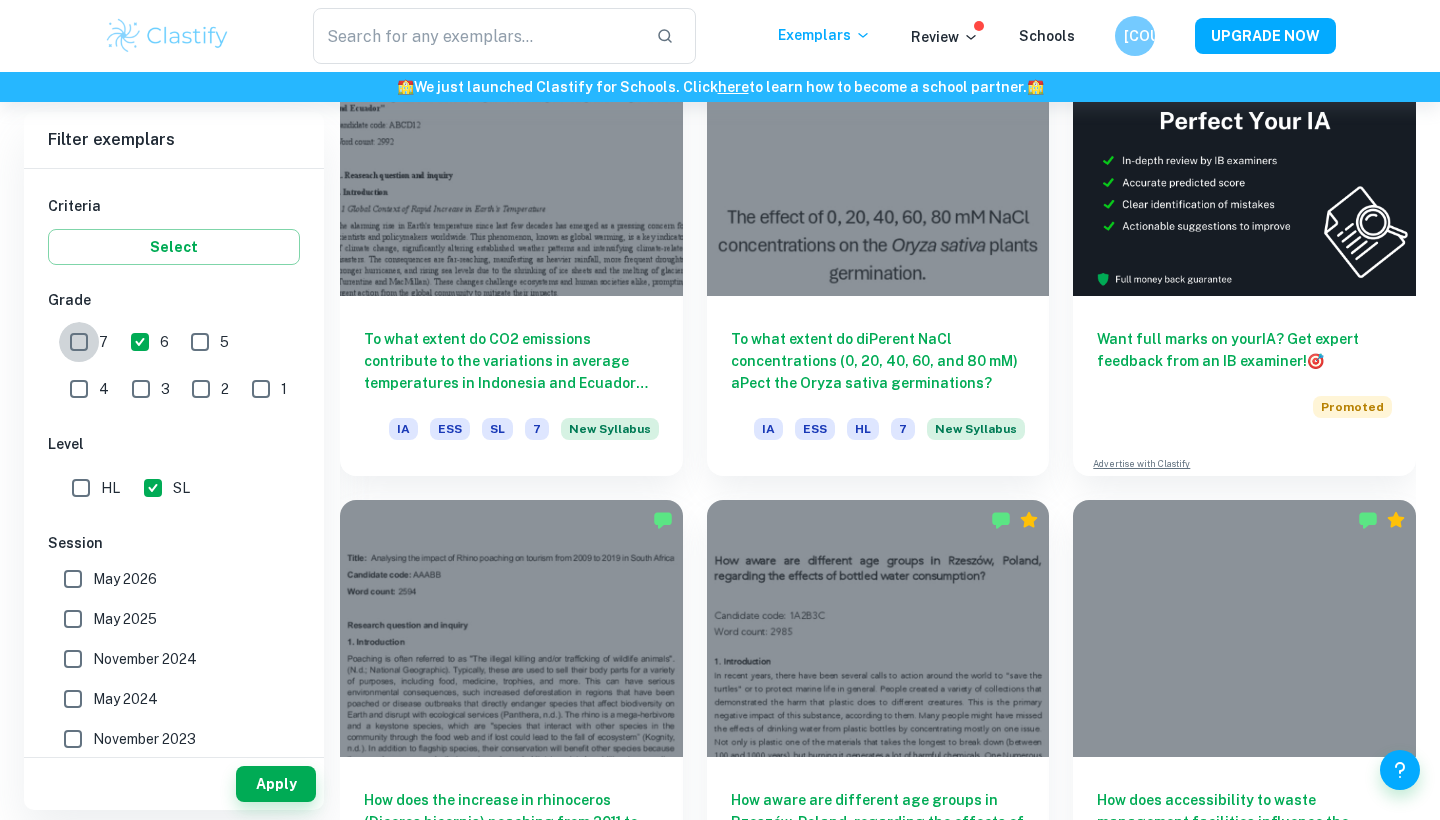 click on "7" at bounding box center [79, 342] 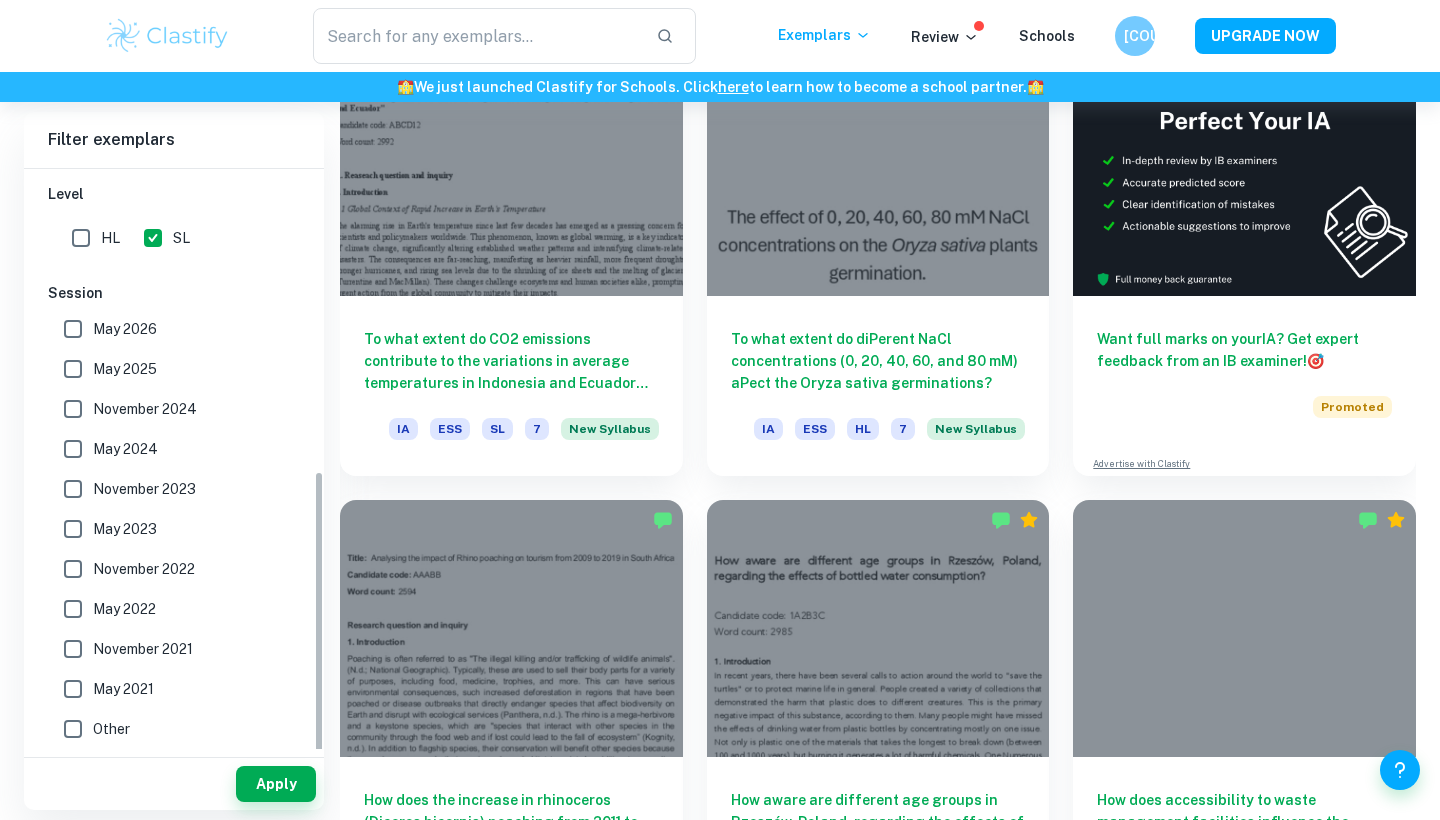 scroll, scrollTop: 576, scrollLeft: 0, axis: vertical 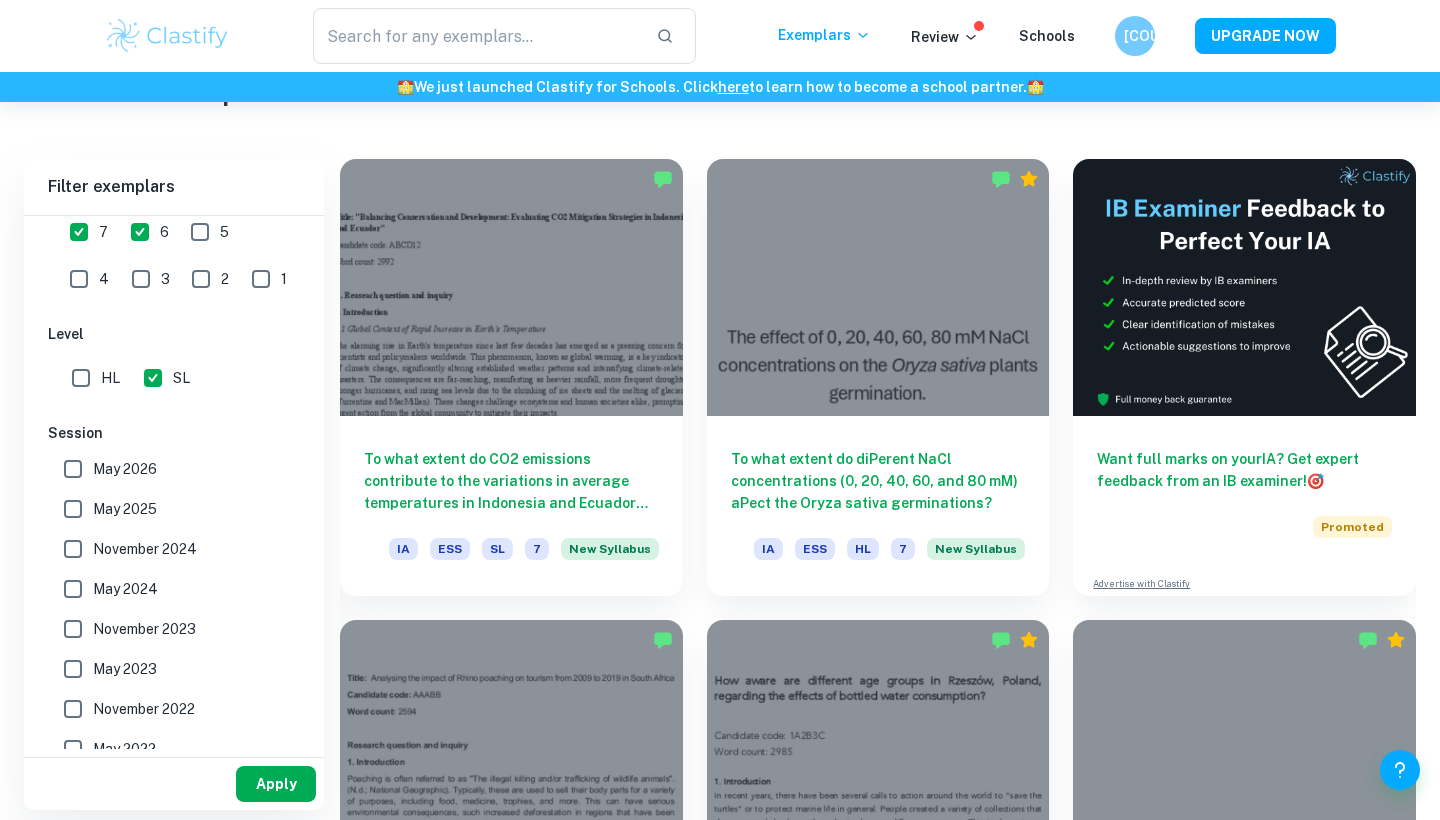 click on "Apply" at bounding box center (276, 784) 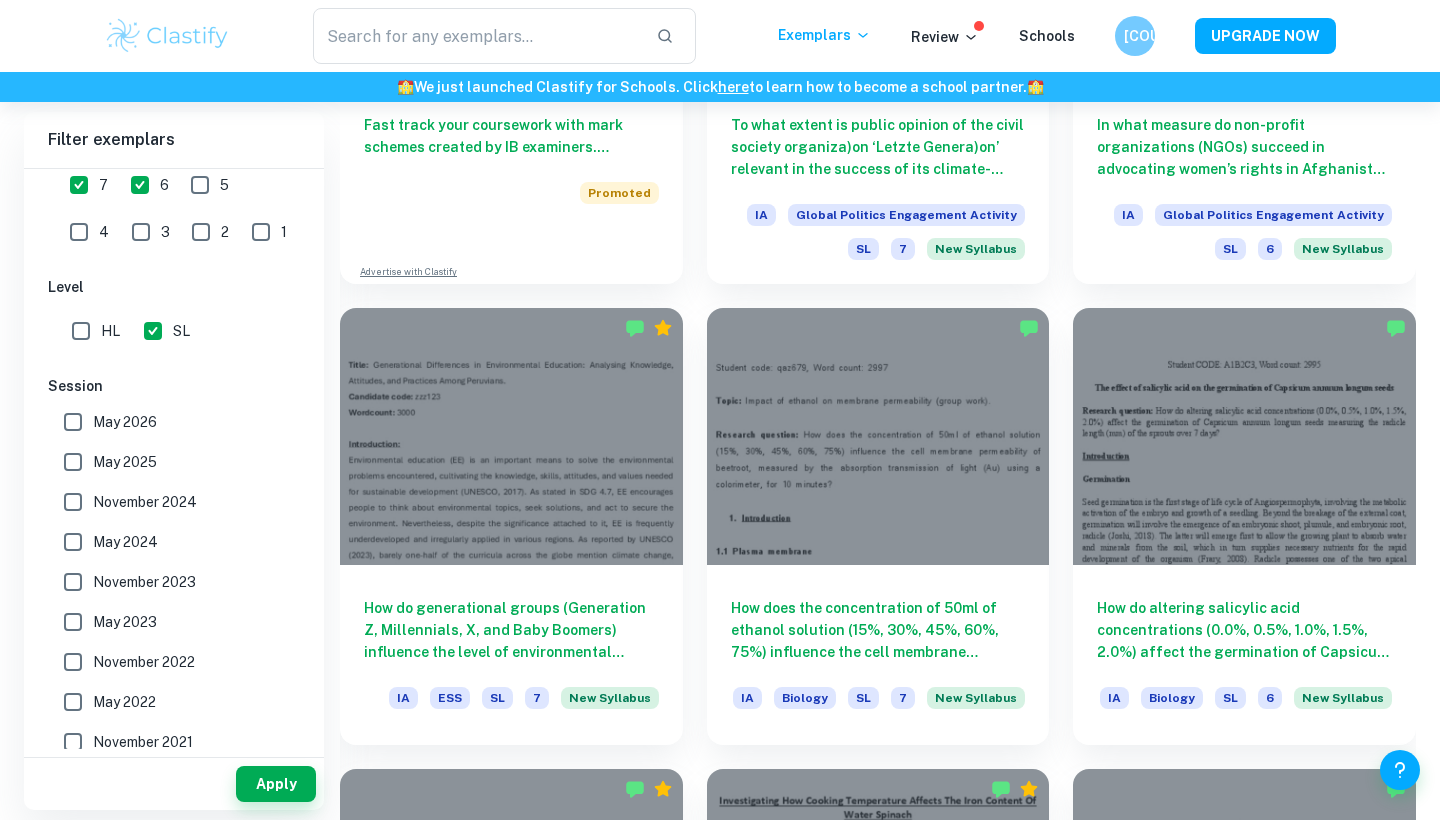 scroll, scrollTop: 1771, scrollLeft: 0, axis: vertical 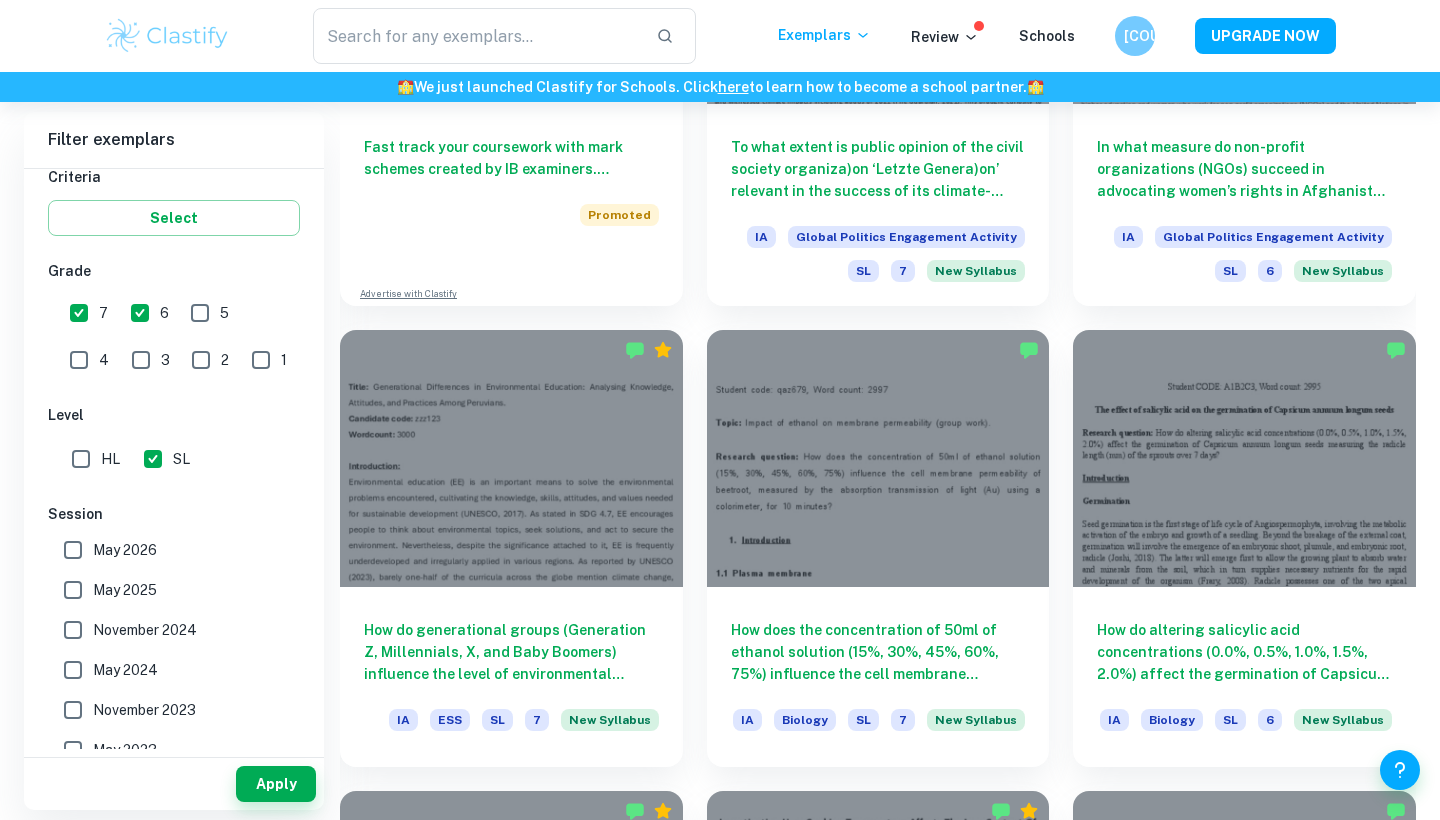 click on "6" at bounding box center [140, 313] 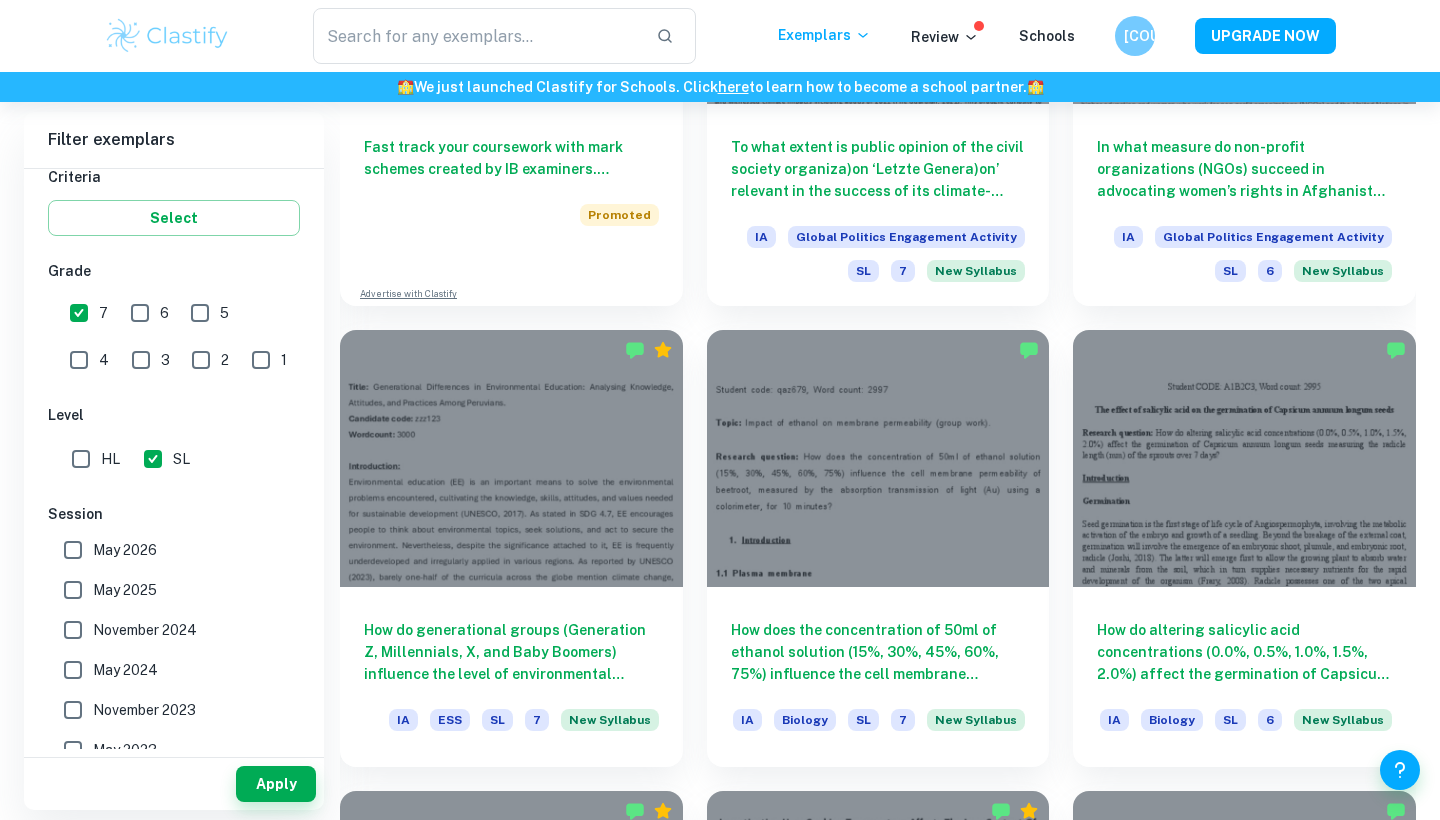click on "7" at bounding box center (79, 313) 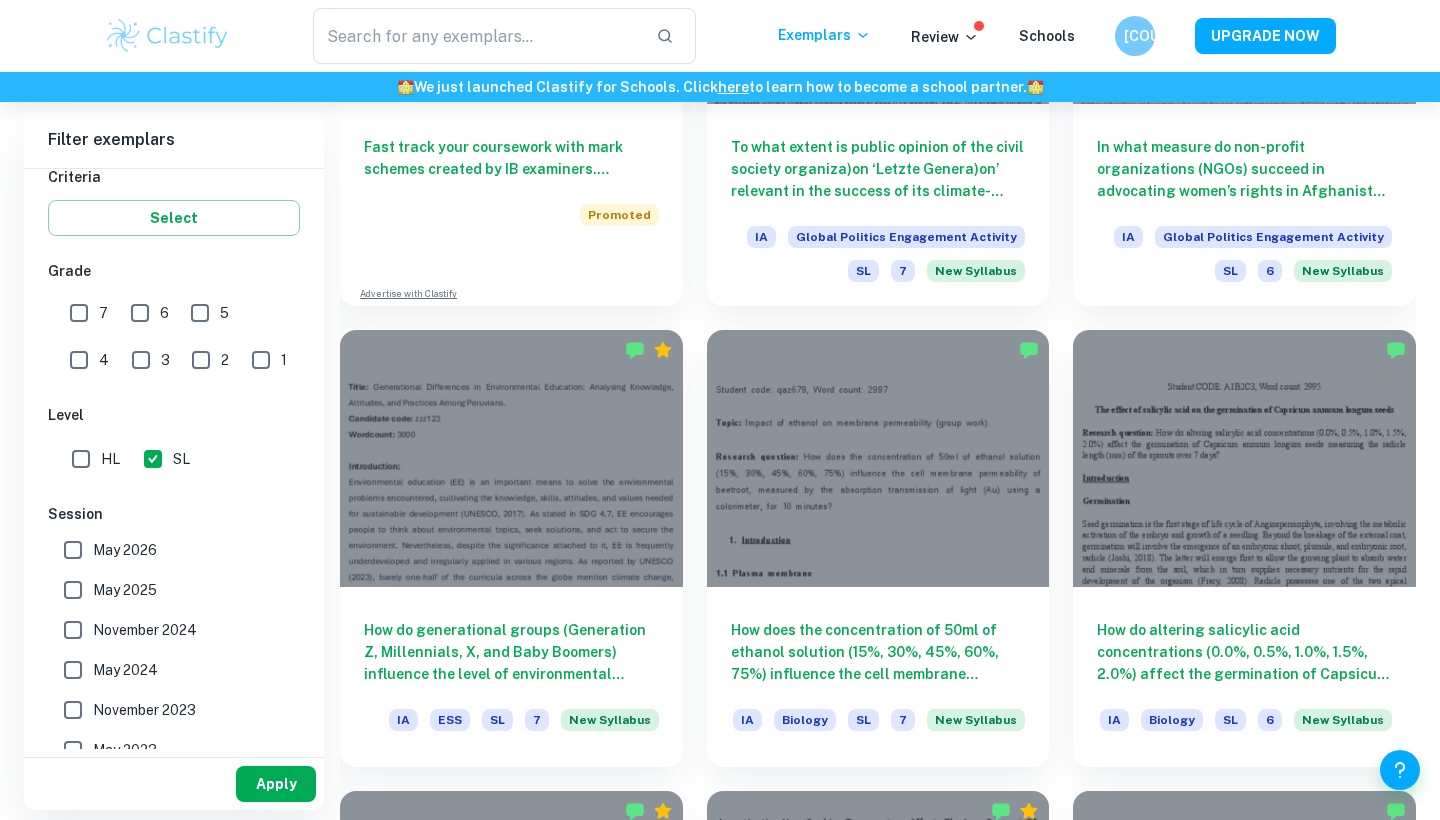 click on "Apply" at bounding box center [276, 784] 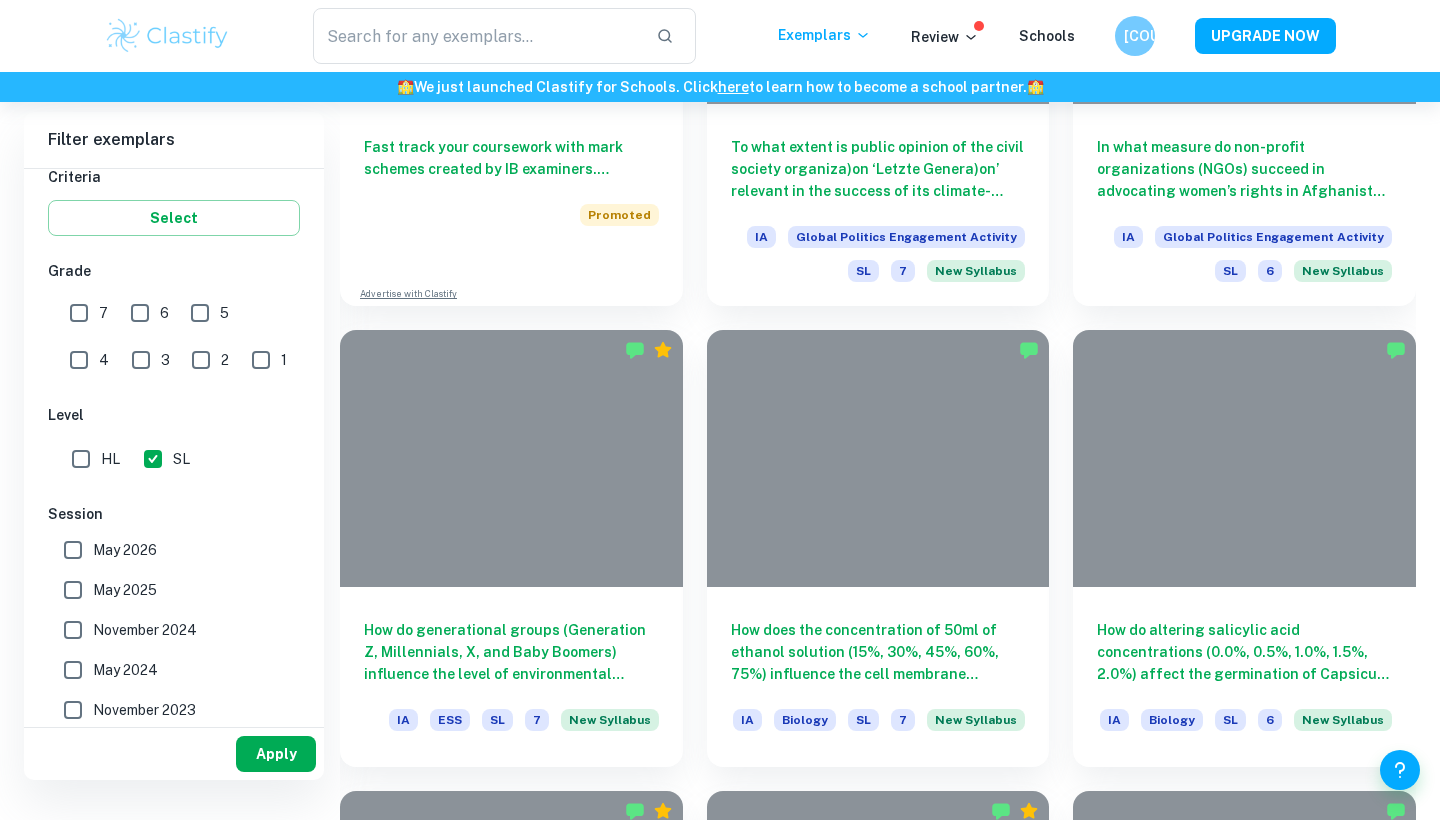 scroll, scrollTop: 522, scrollLeft: 0, axis: vertical 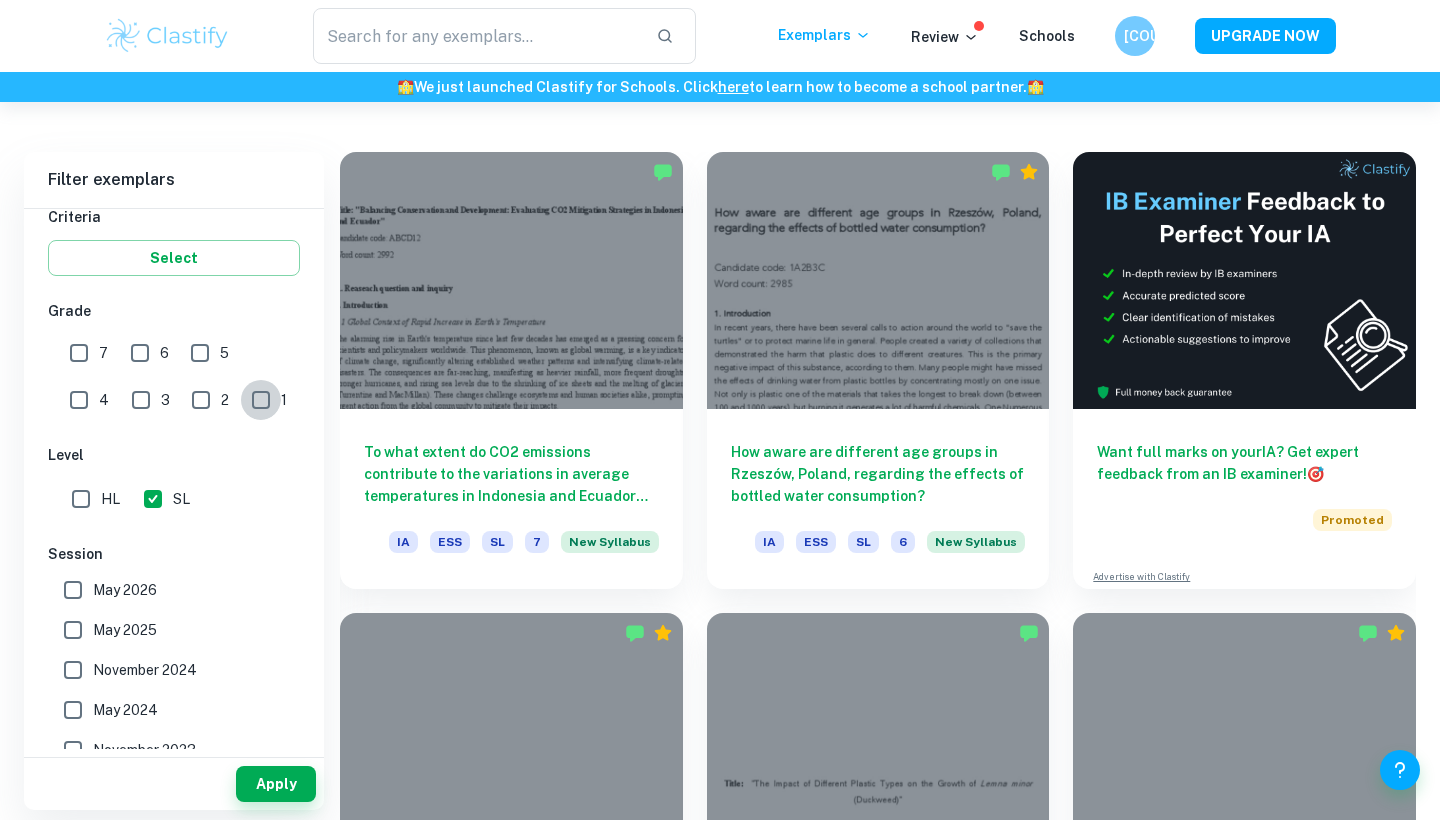 click on "1" at bounding box center [261, 400] 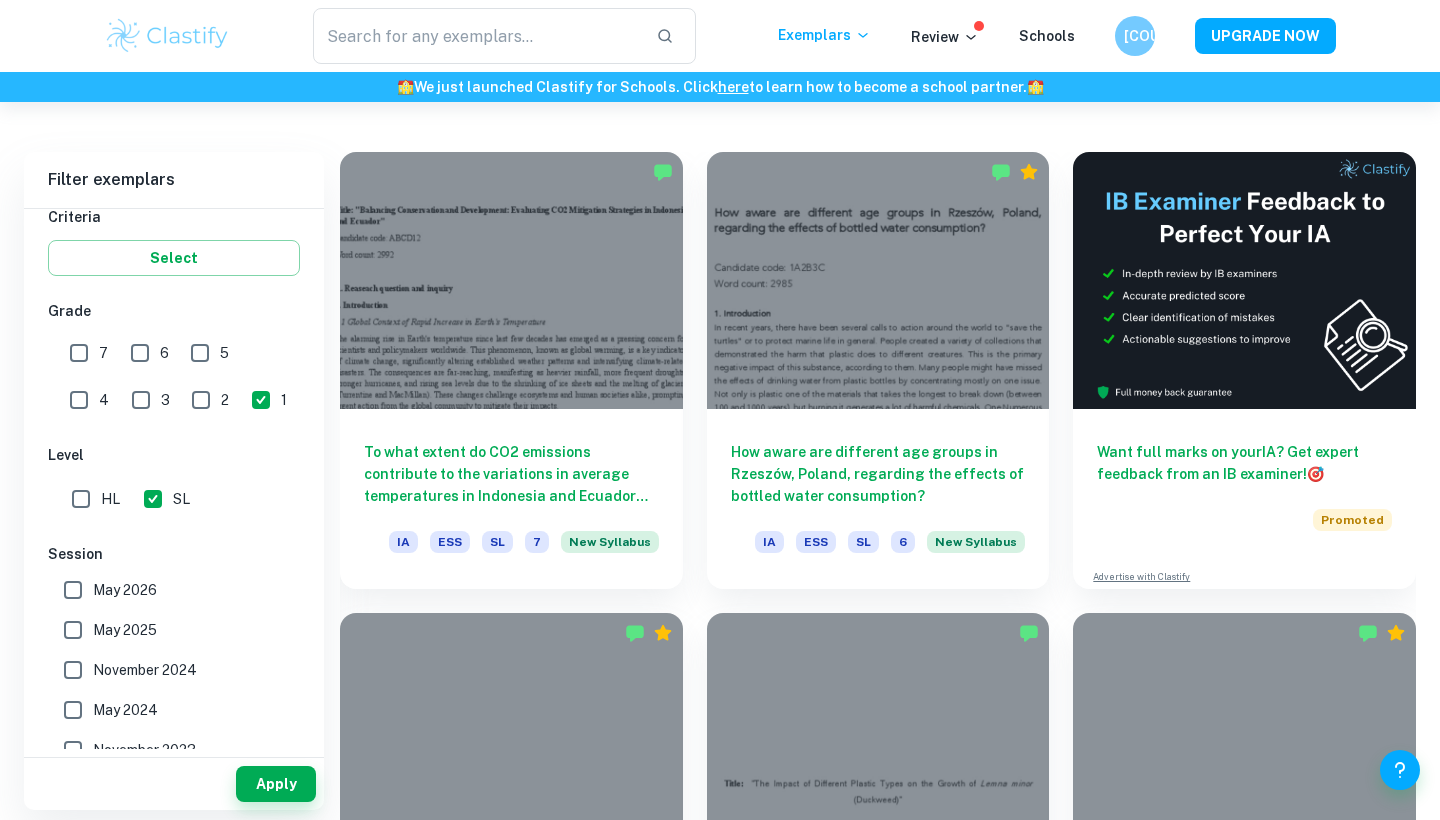 click on "2" at bounding box center (201, 400) 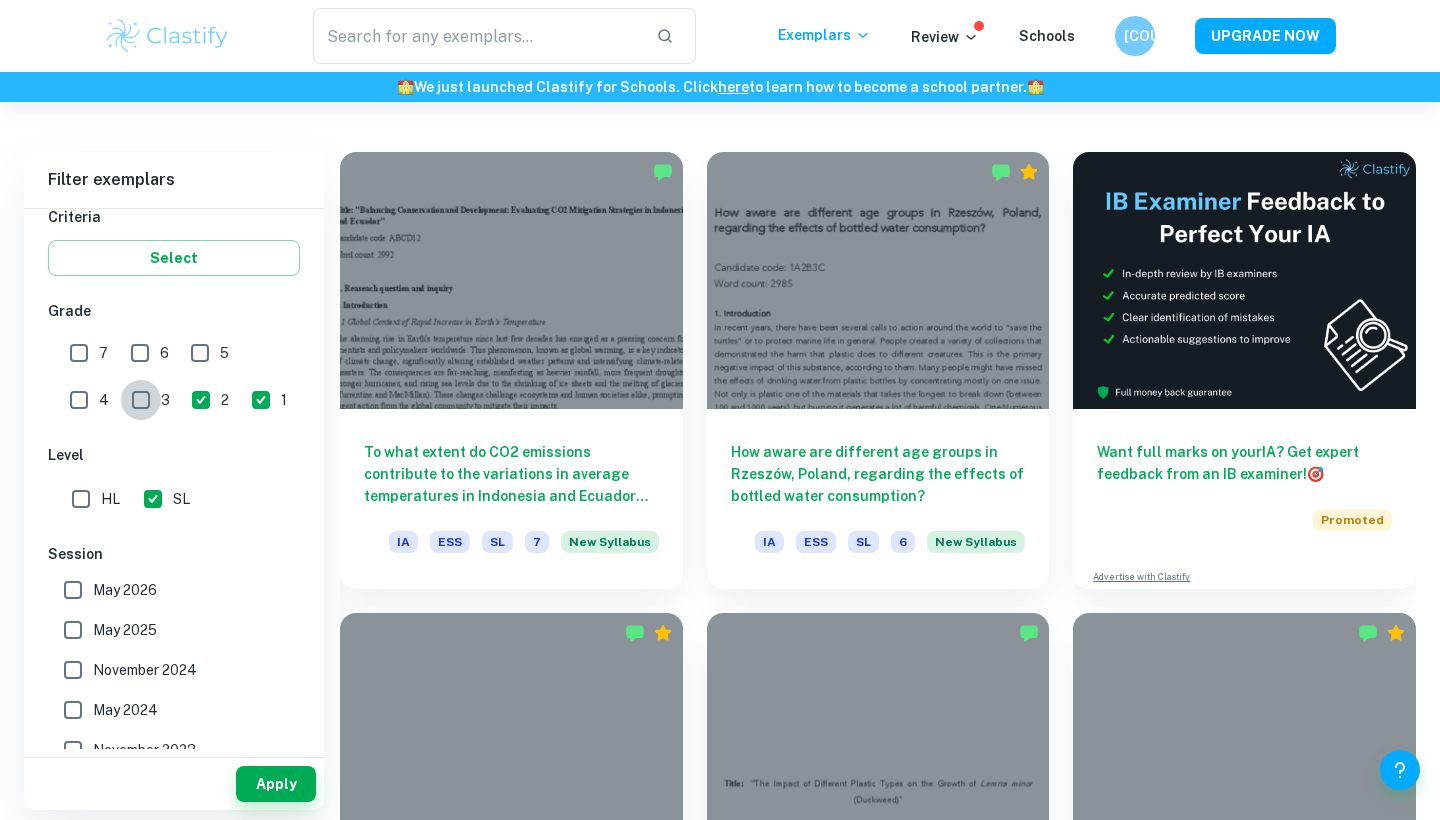 click on "3" at bounding box center (141, 400) 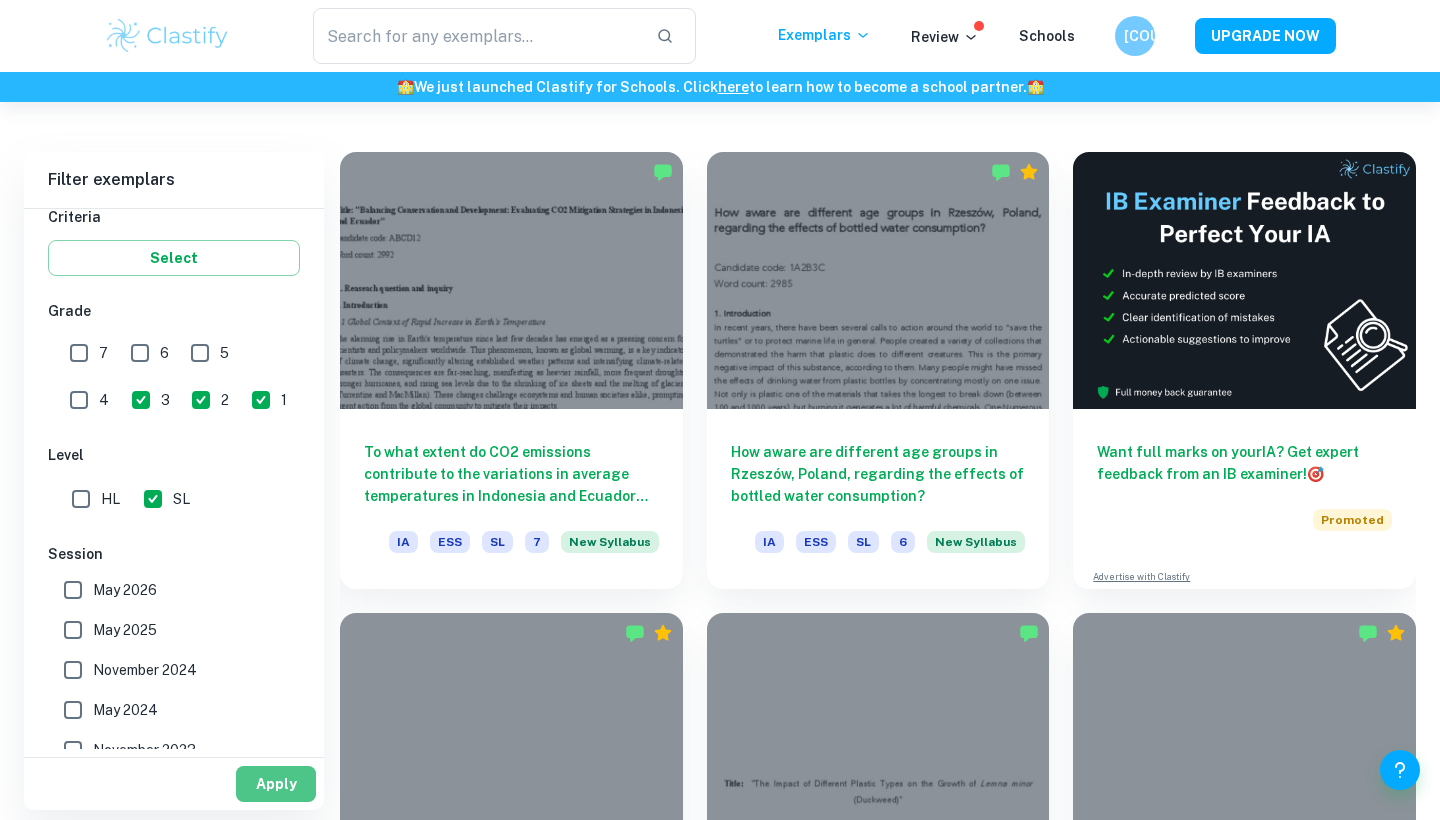 click on "Apply" at bounding box center (276, 784) 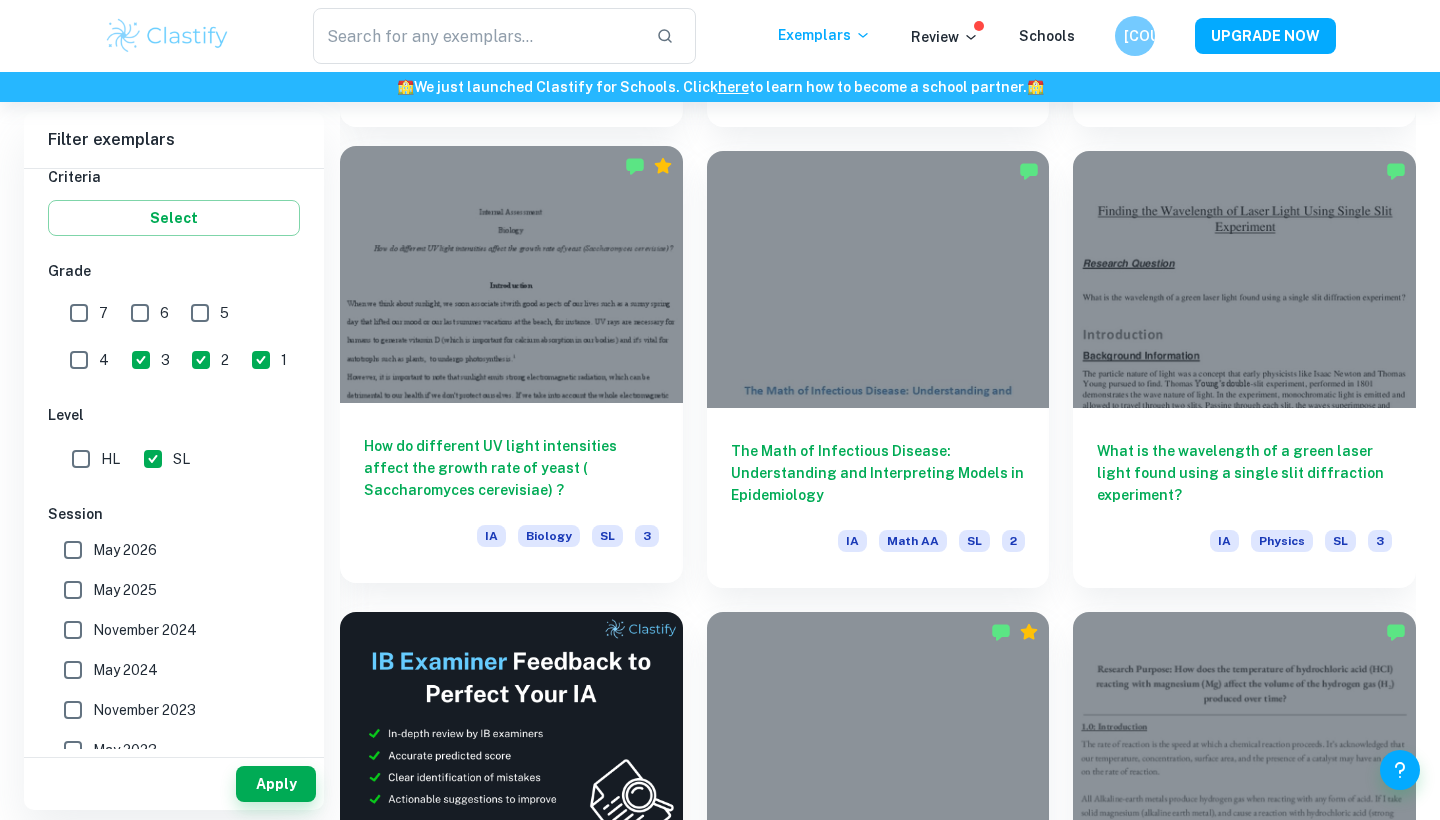 scroll, scrollTop: 2821, scrollLeft: 0, axis: vertical 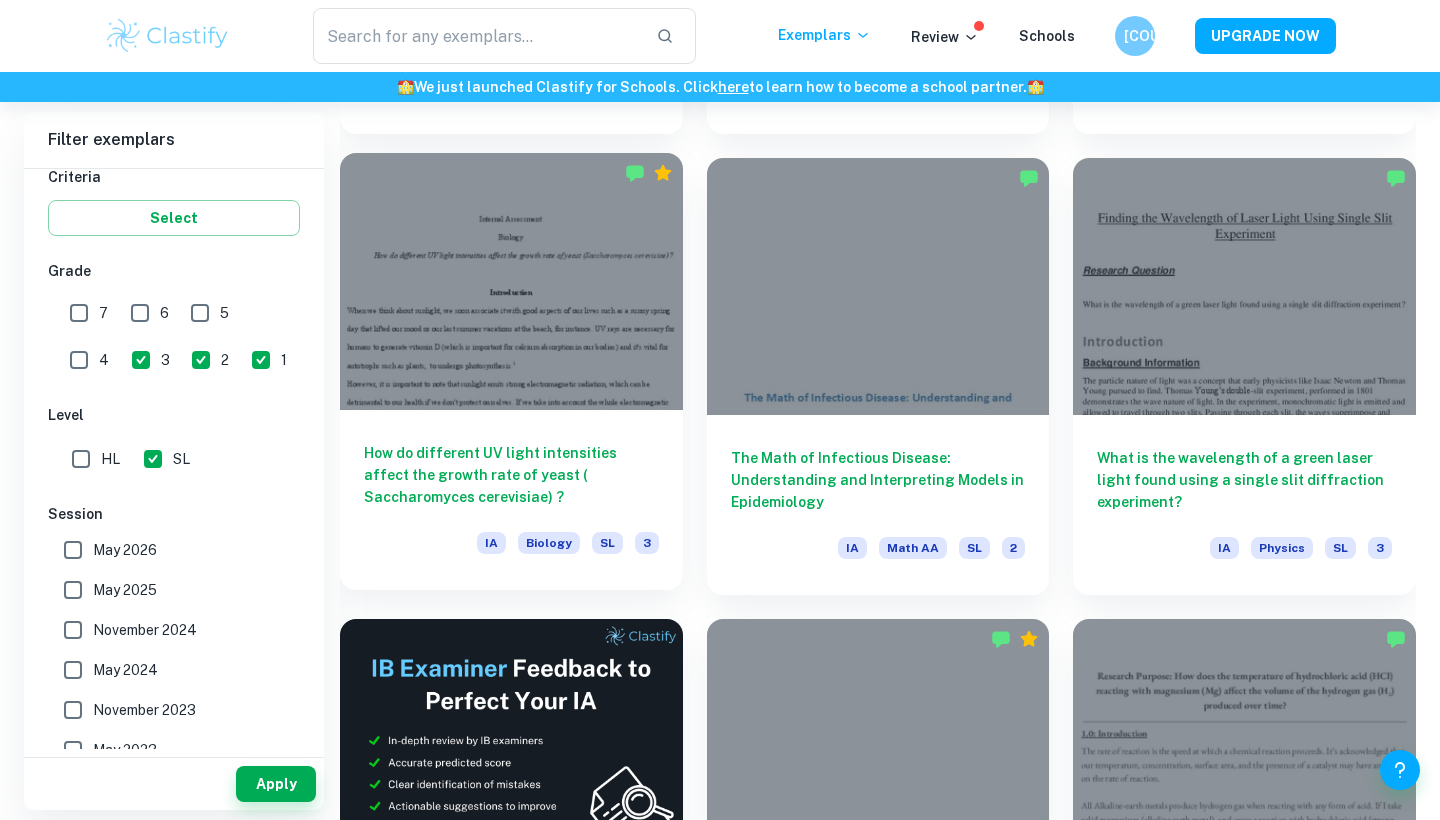click on "How do different UV light intensities affect the growth rate of yeast (​Saccharomyces cerevisiae)​ ?" at bounding box center [511, 475] 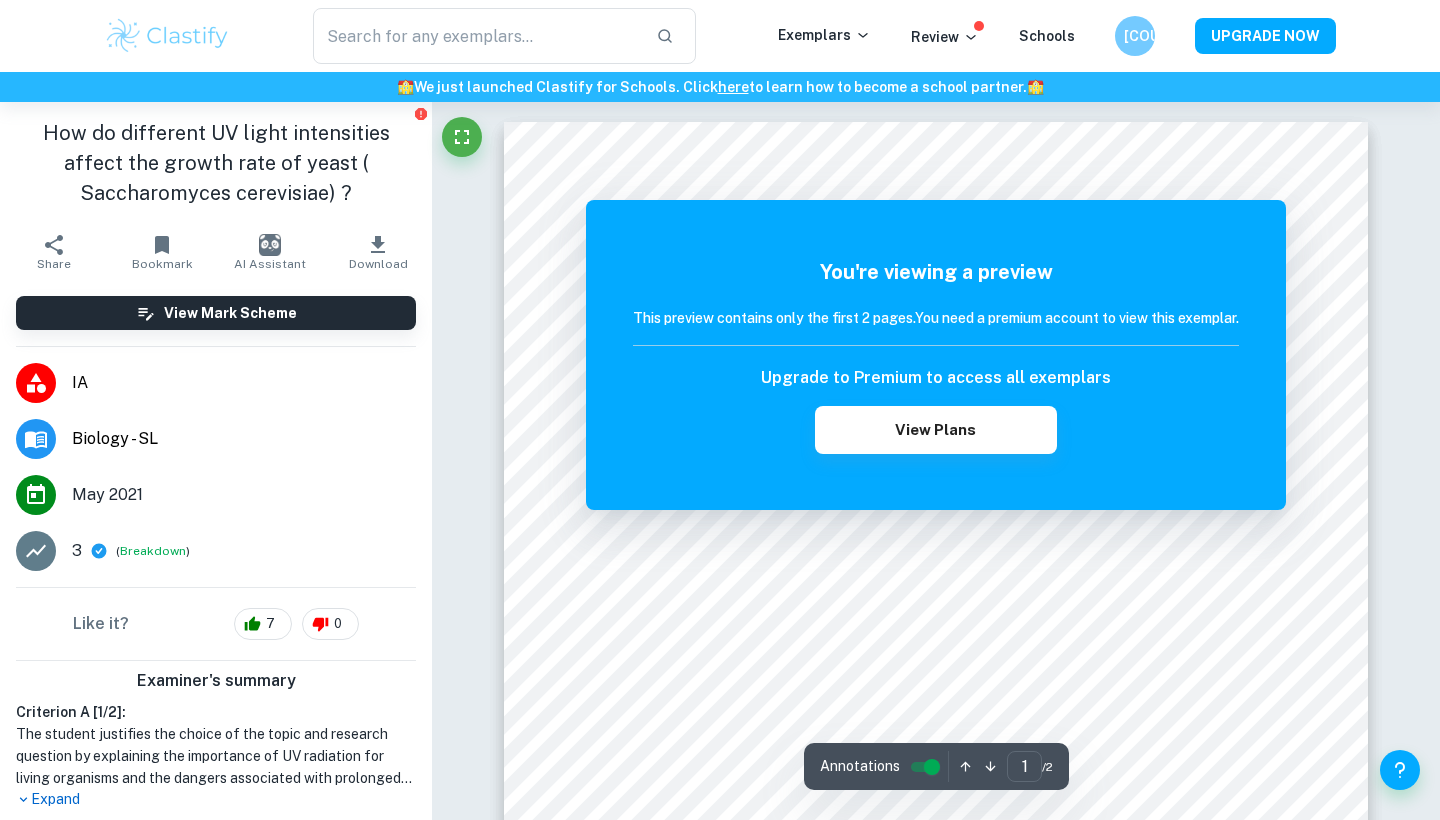 scroll, scrollTop: 0, scrollLeft: 0, axis: both 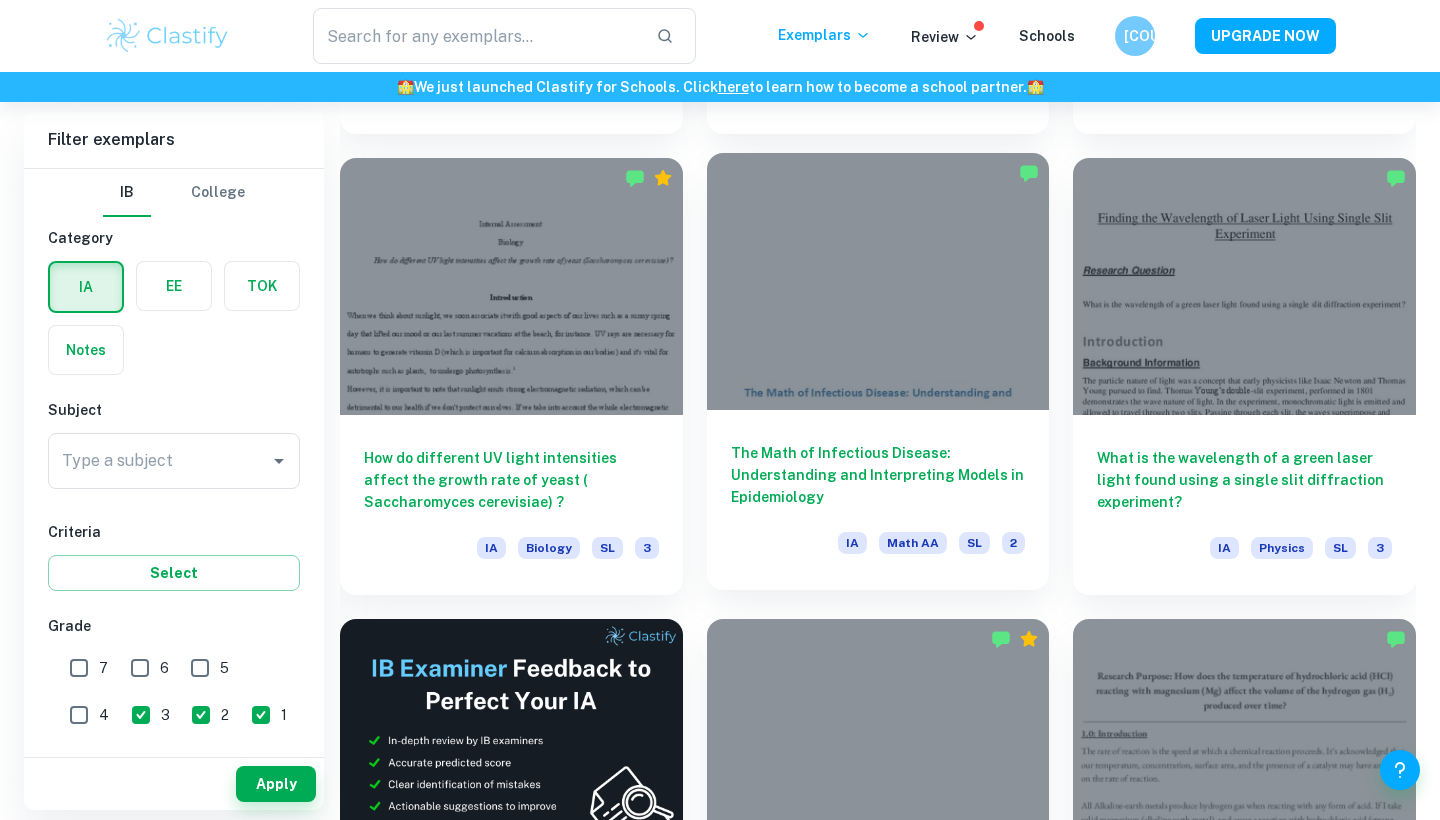 click on "The Math of Infectious Disease: Understanding and Interpreting Models in Epidemiology" at bounding box center [878, 475] 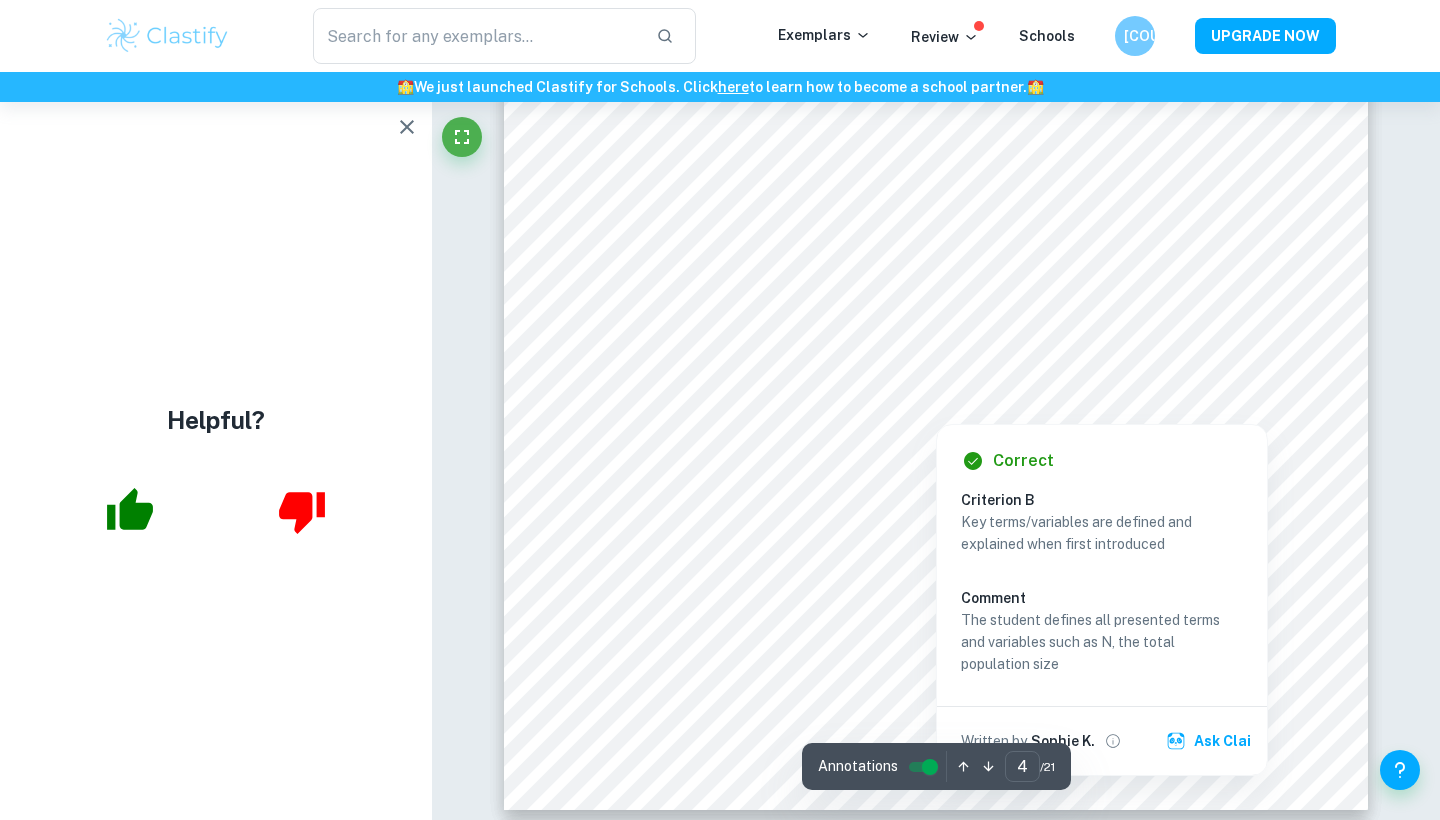 scroll, scrollTop: 4095, scrollLeft: 0, axis: vertical 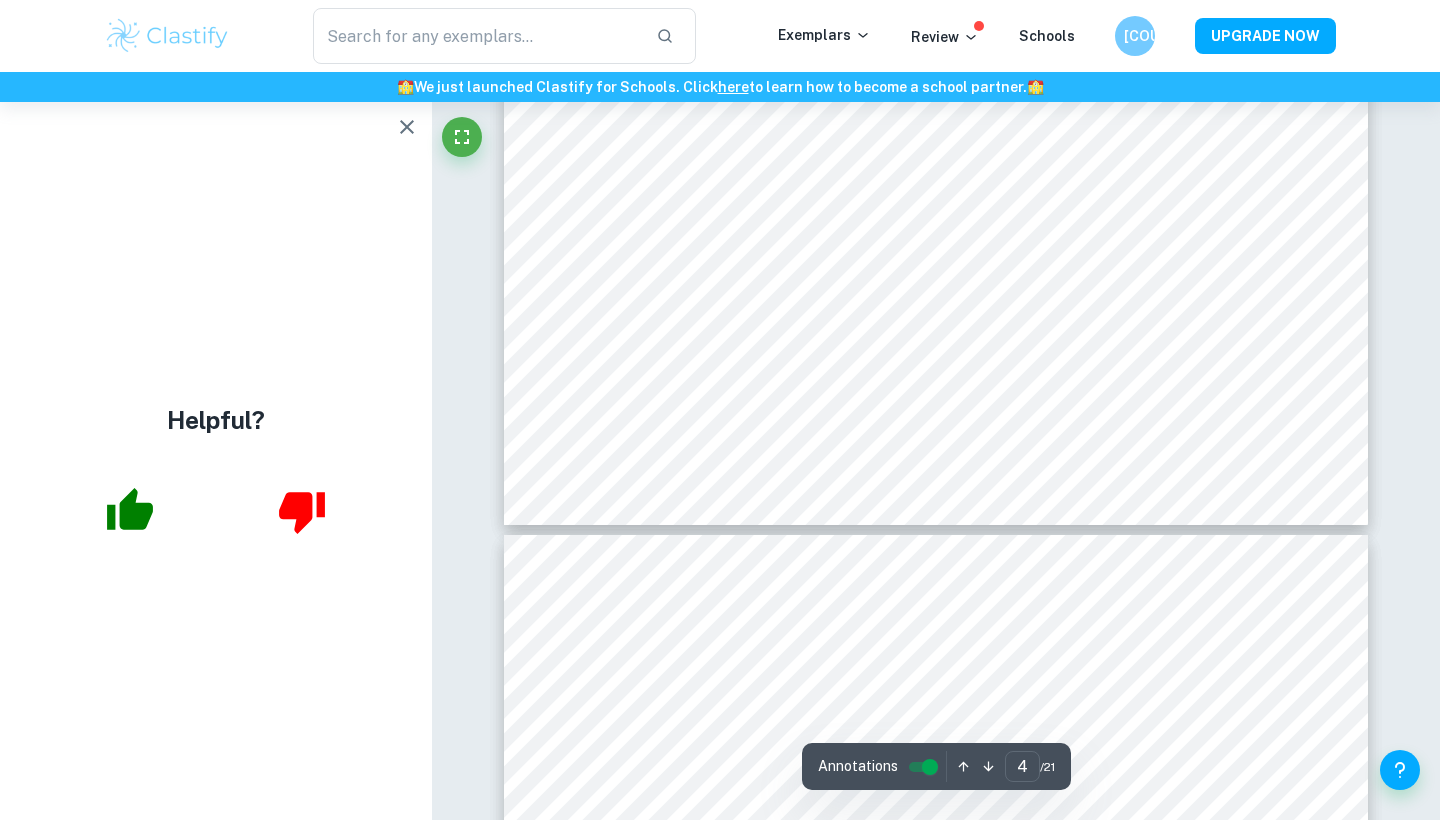 type on "3" 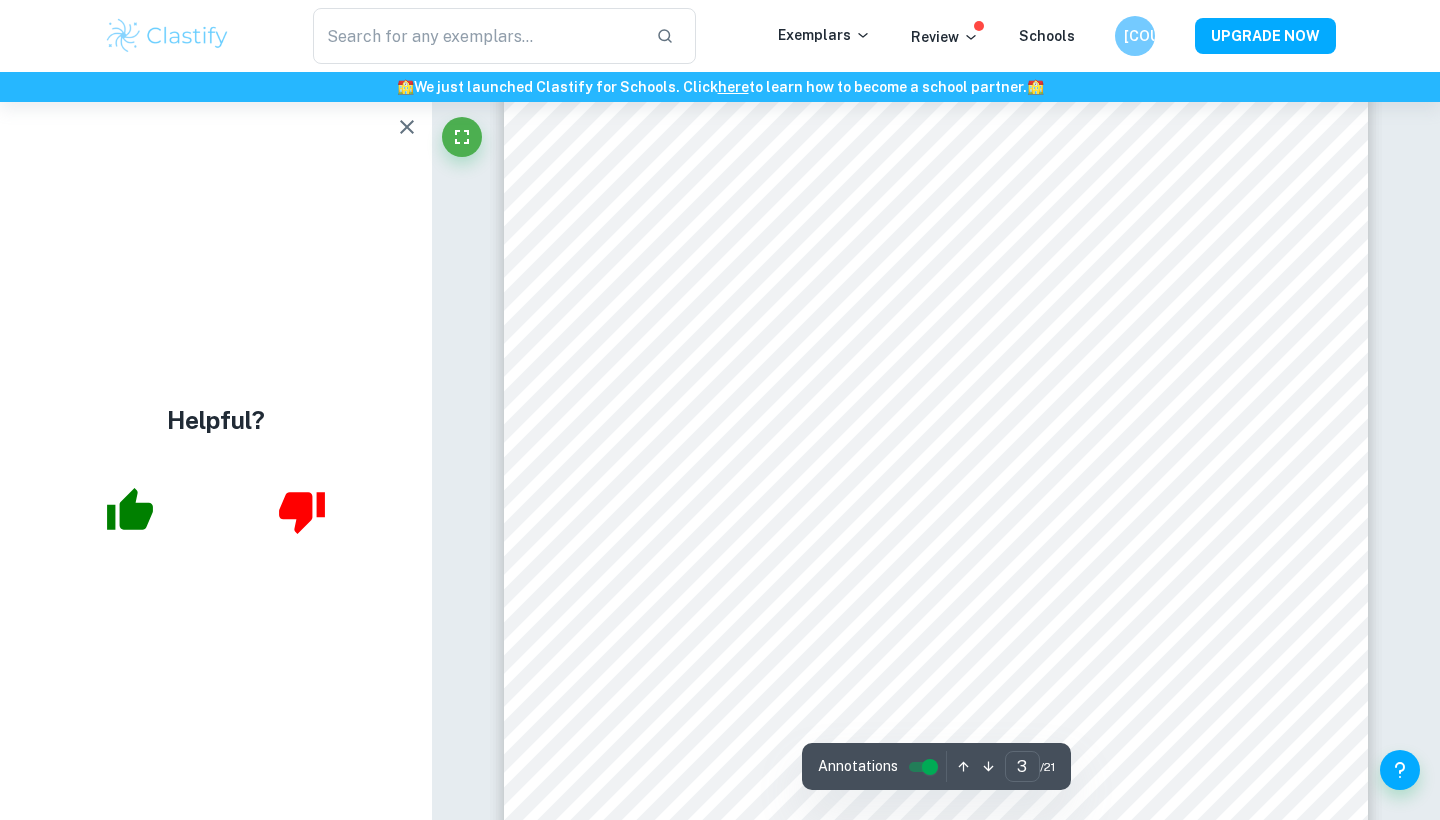 scroll, scrollTop: 2860, scrollLeft: 0, axis: vertical 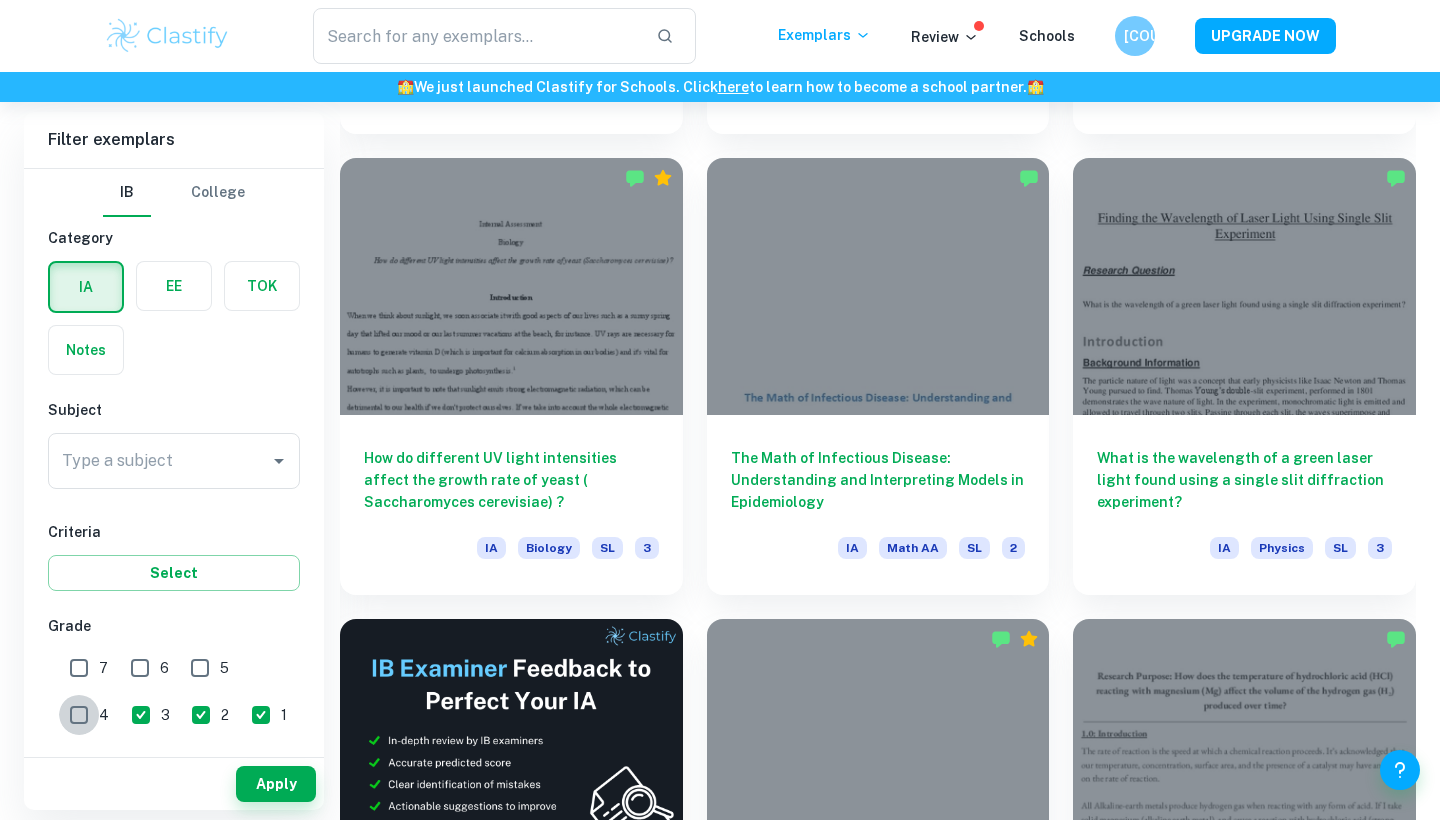 click on "4" at bounding box center [79, 715] 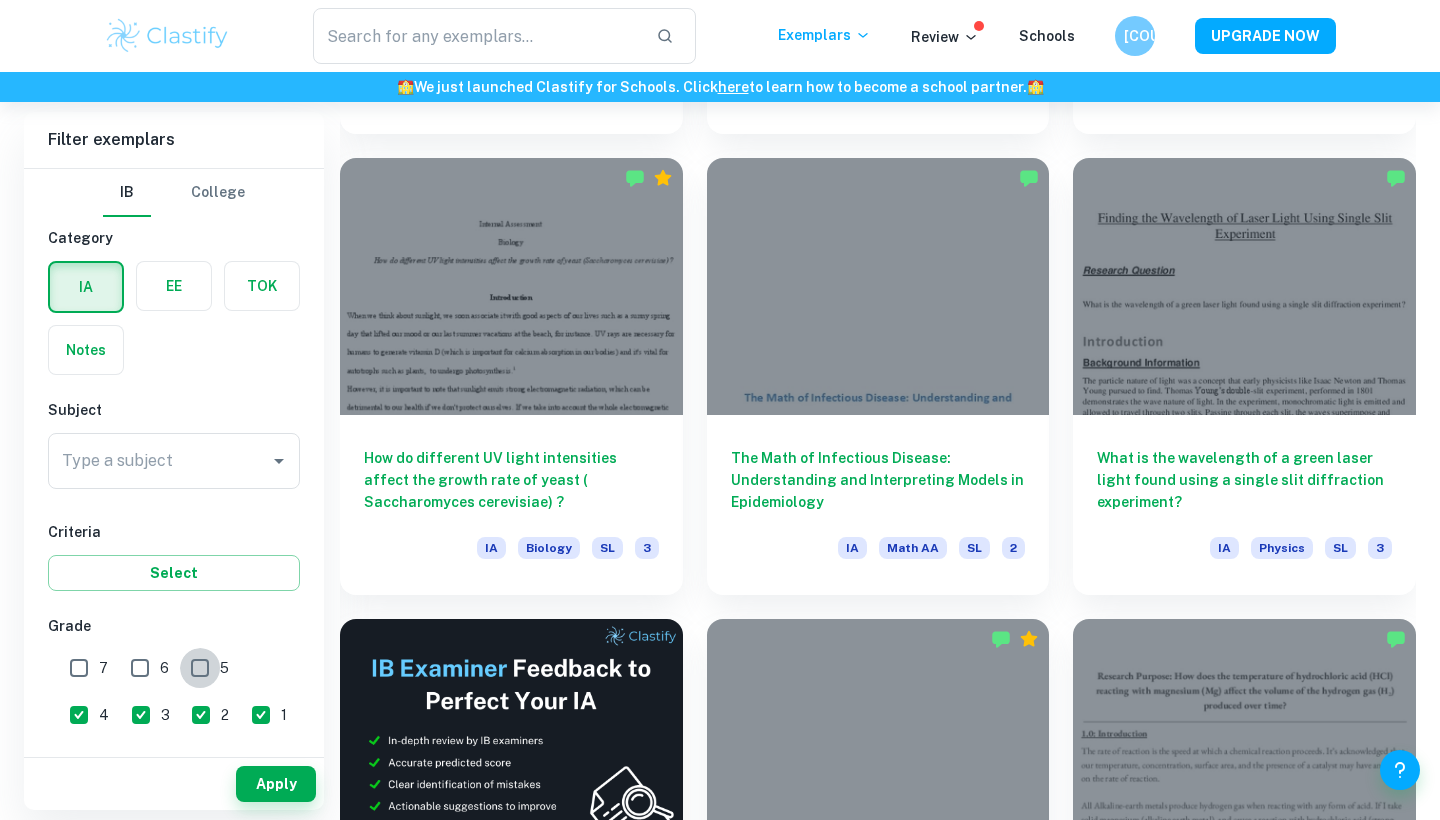 click on "5" at bounding box center (200, 668) 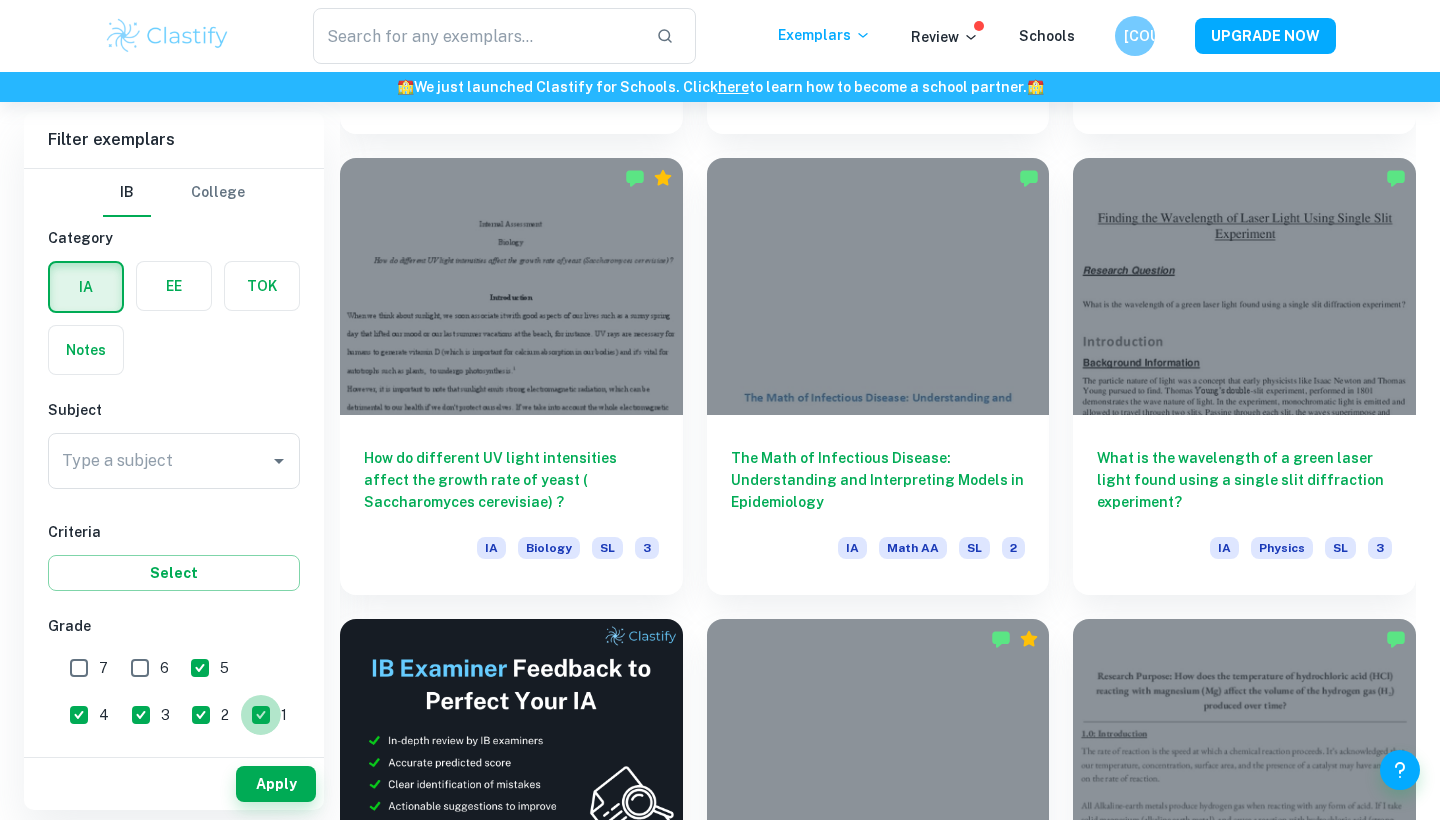 click on "1" at bounding box center (261, 715) 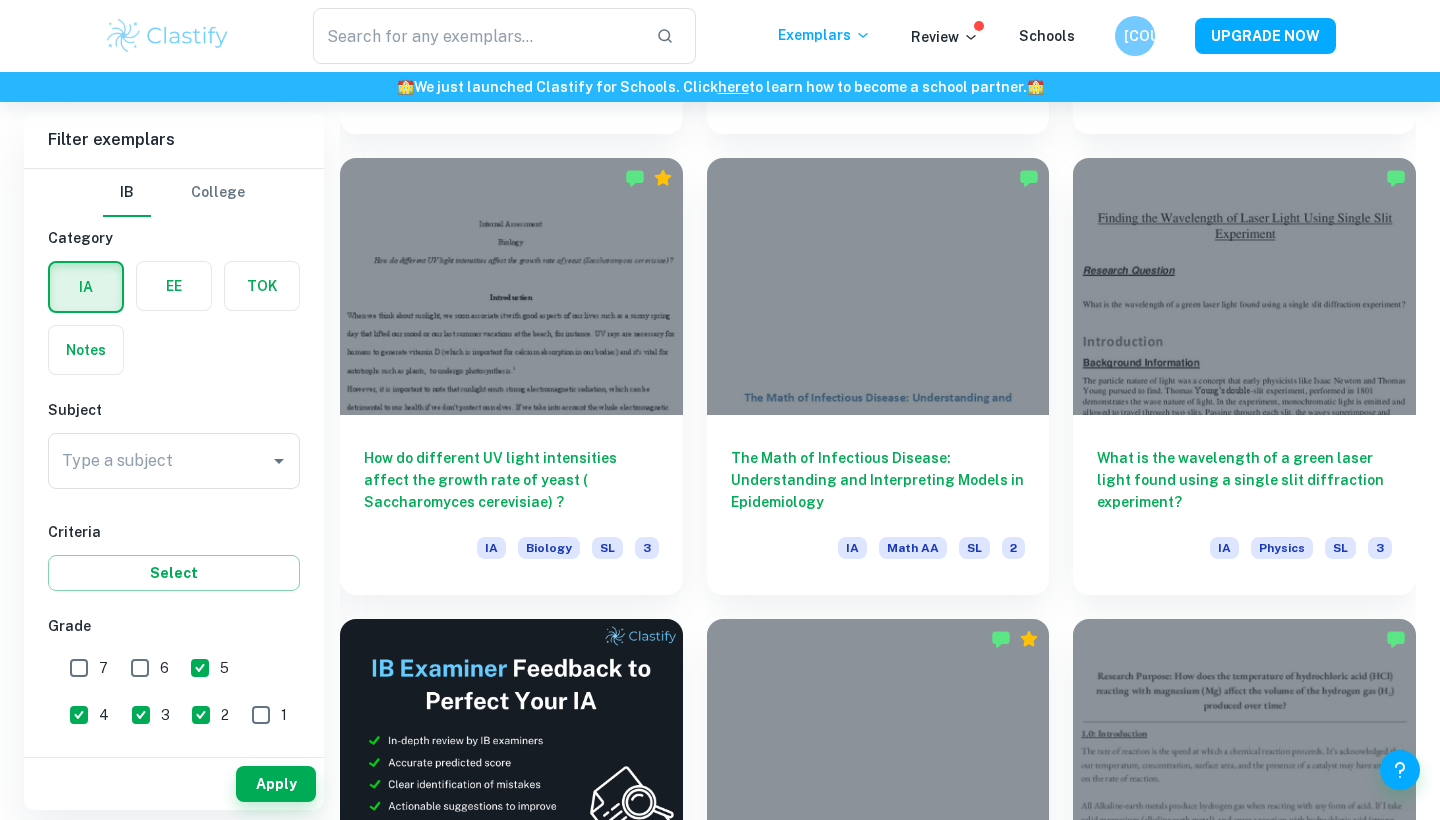 click on "2" at bounding box center [201, 715] 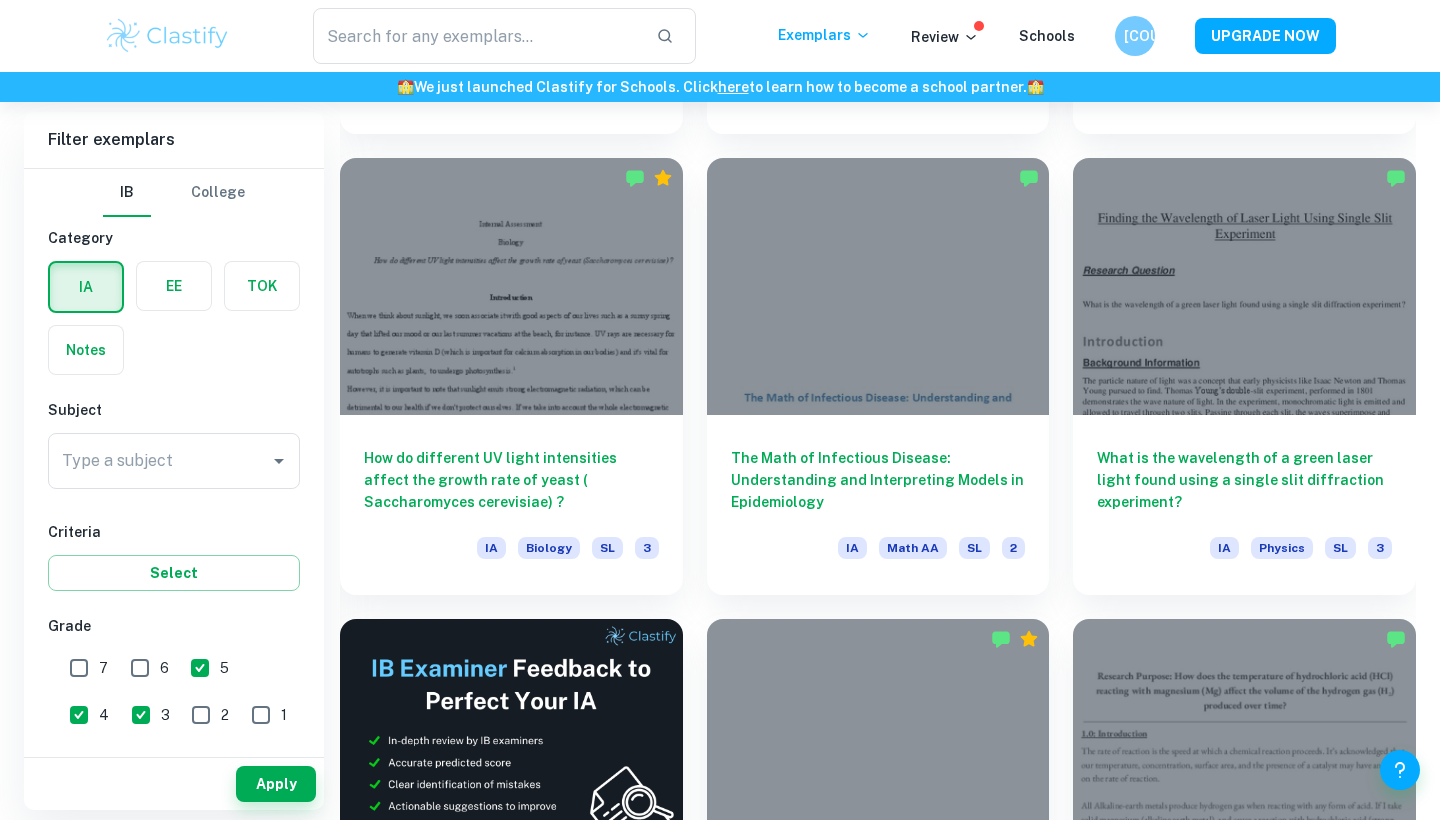 click on "3" at bounding box center (141, 715) 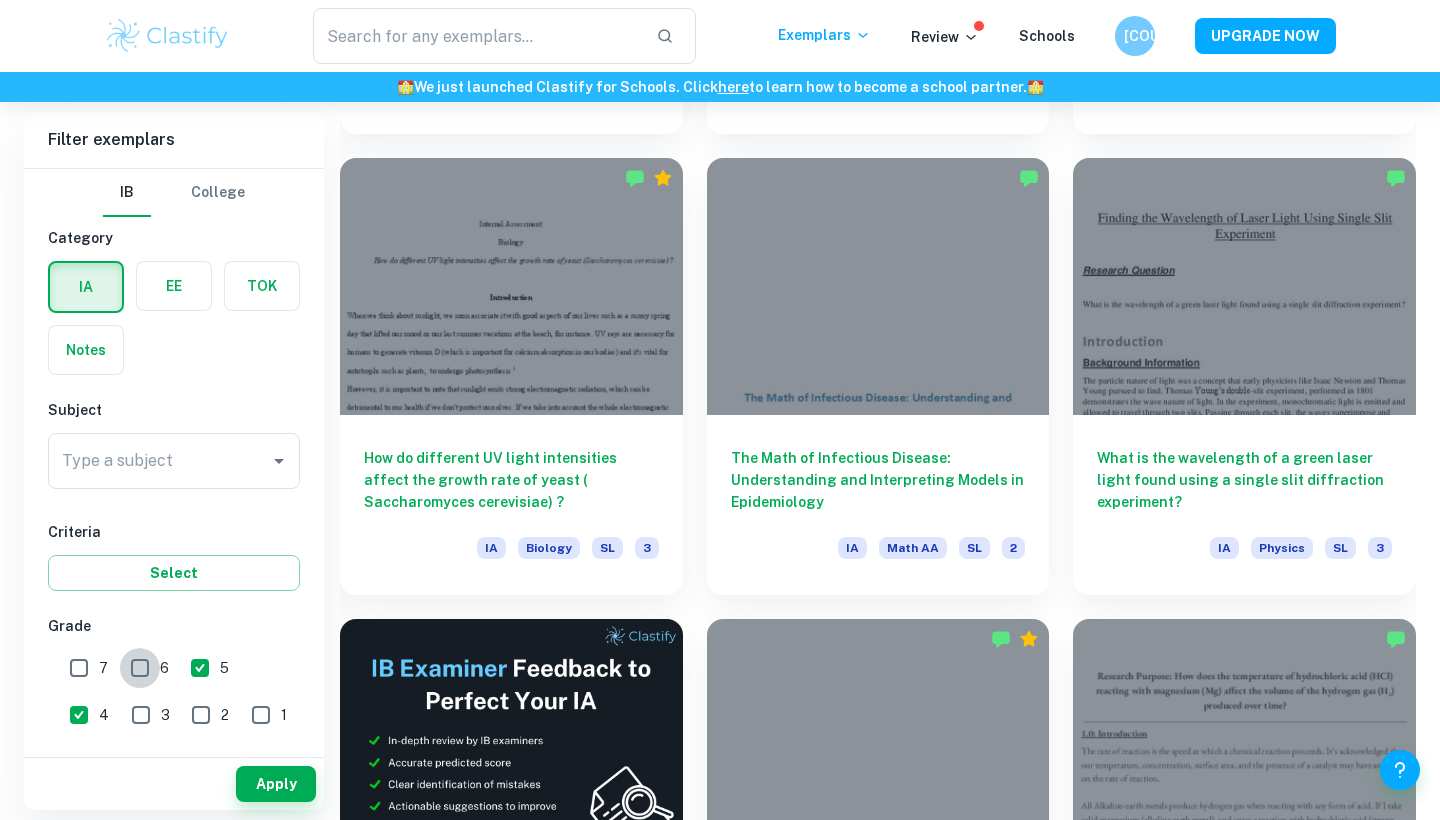 click on "6" at bounding box center [140, 668] 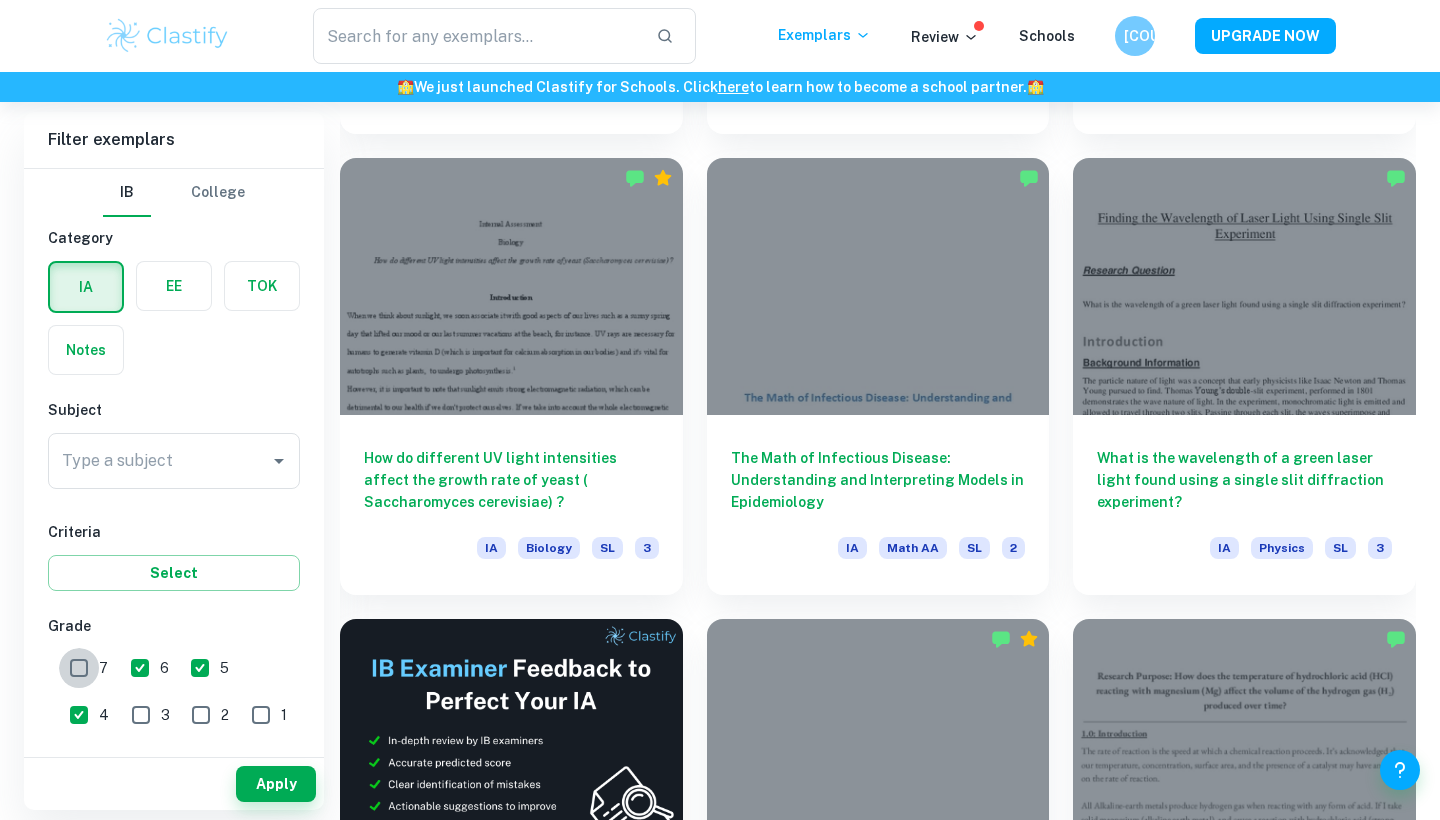 click on "7" at bounding box center (79, 668) 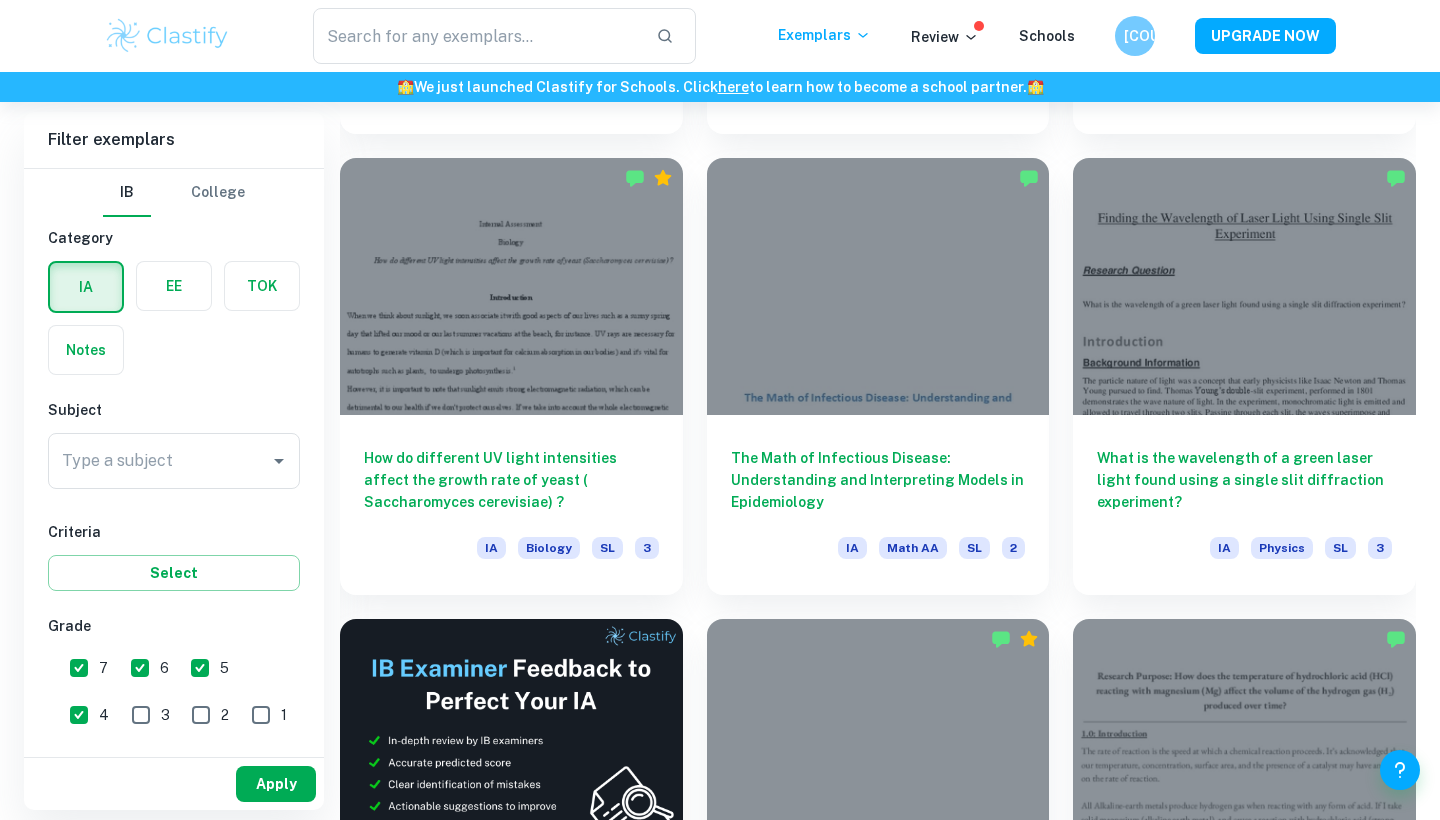 click on "Apply" at bounding box center [276, 784] 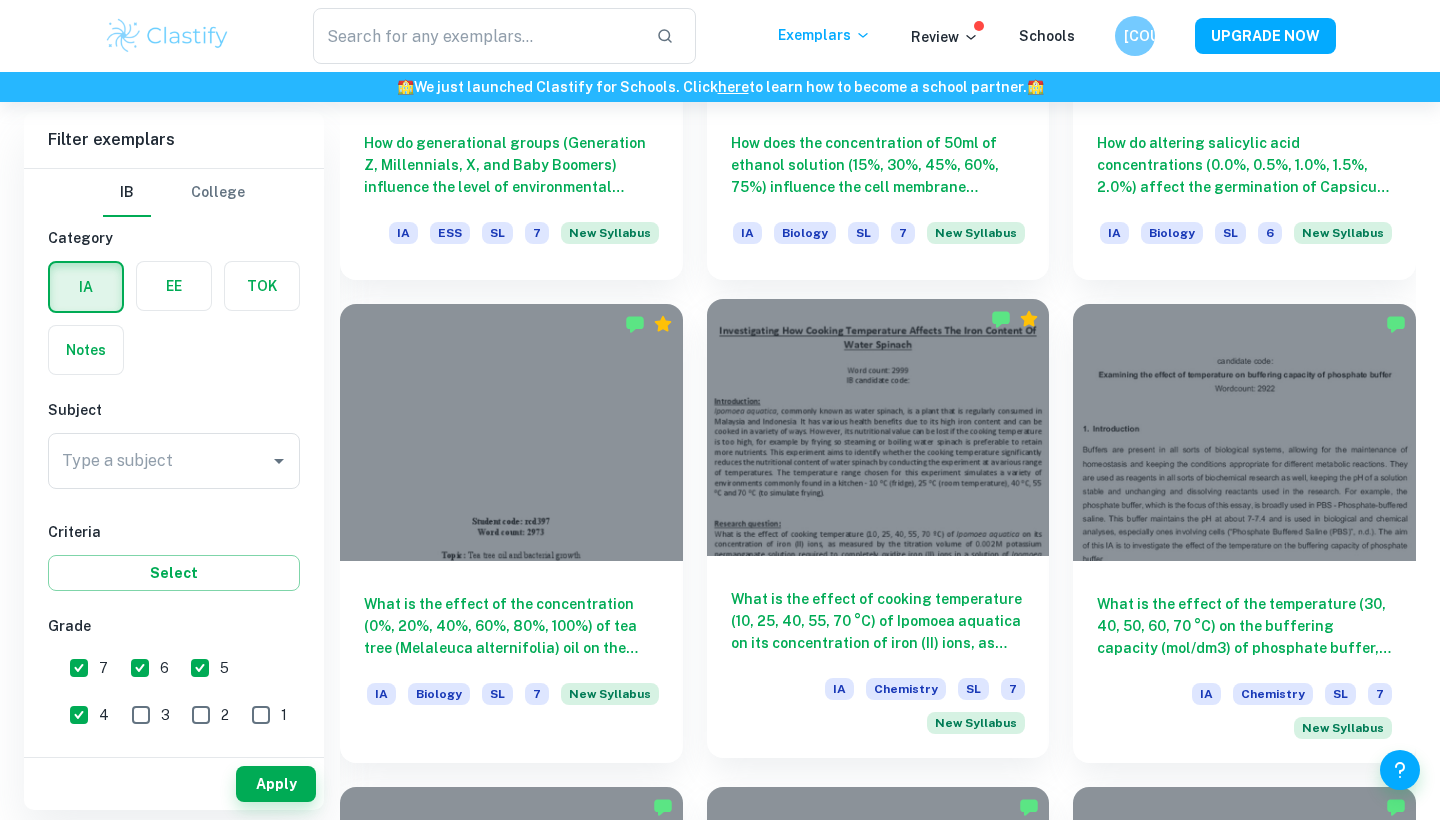 scroll, scrollTop: 2264, scrollLeft: 0, axis: vertical 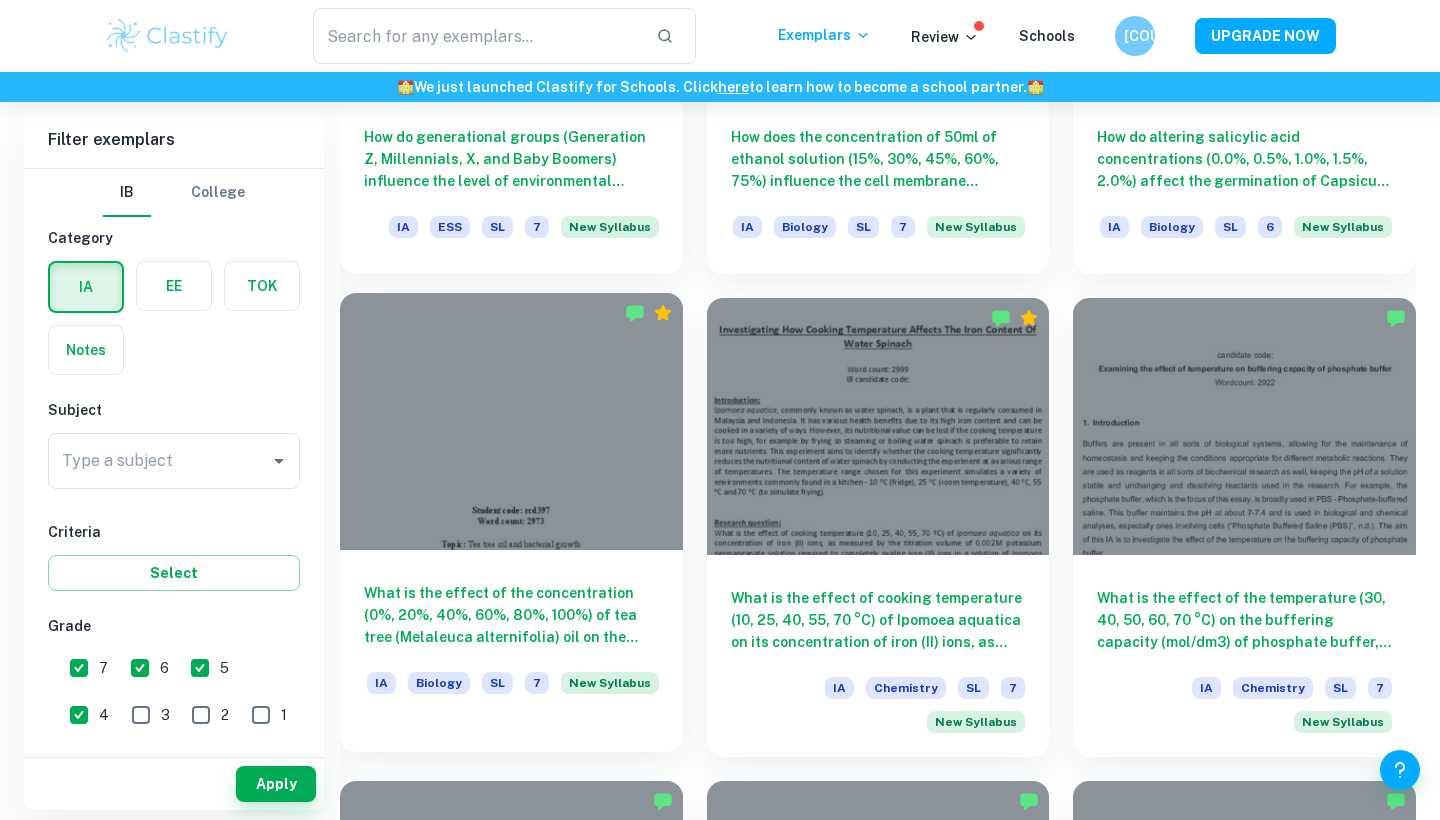 click on "What is the effect of the concentration (0%, 20%, 40%, 60%, 80%, 100%) of tea tree (Melaleuca alternifolia) oil on the growth of bacteria (non-pathogenic DH5- Alpha Escherichia coli) measured in the diameter of the inhibition zone around the paper disc?" at bounding box center (511, 615) 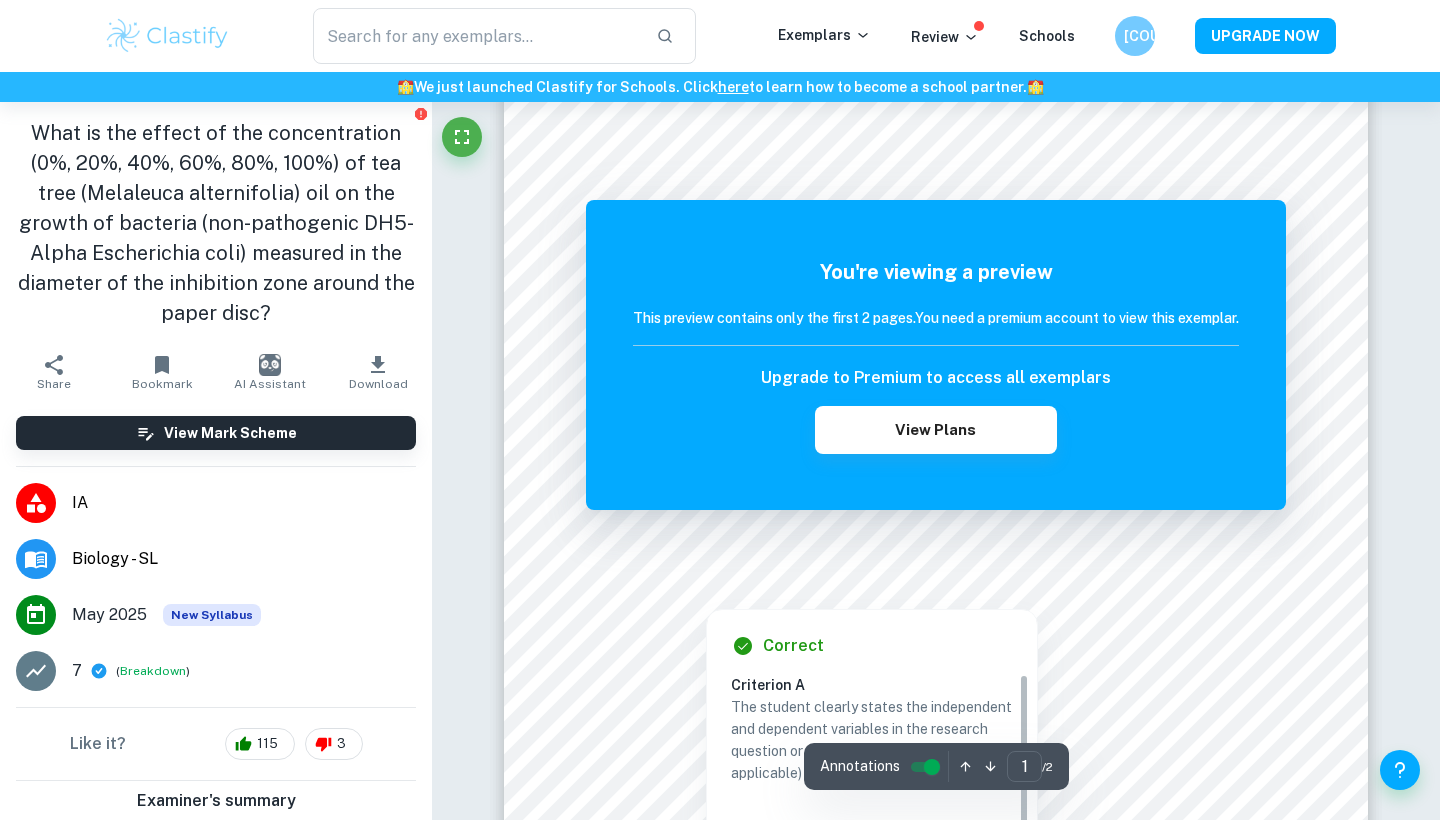 scroll, scrollTop: 167, scrollLeft: 0, axis: vertical 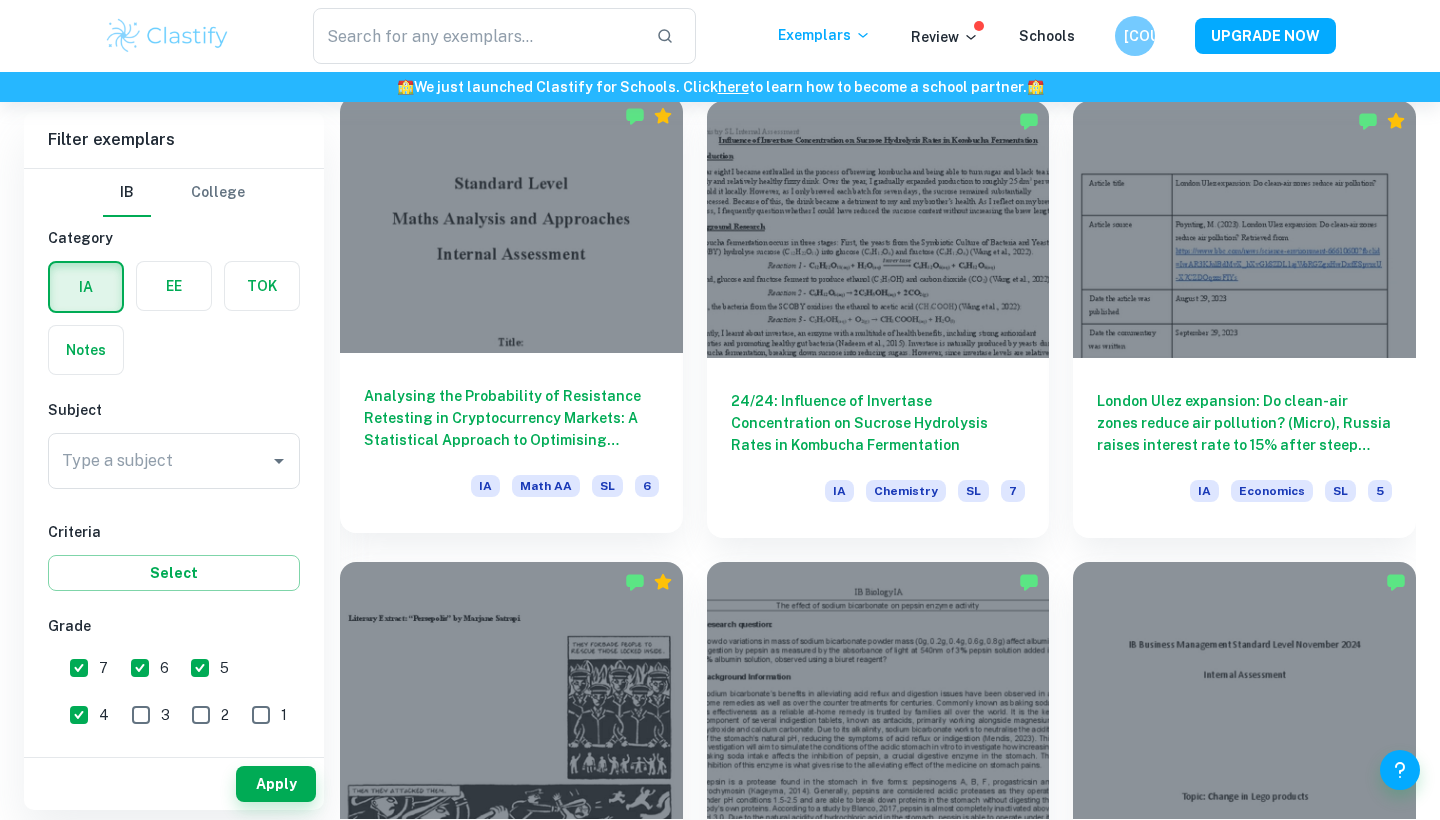click on "Analysing the Probability of Resistance Retesting in Cryptocurrency Markets: A Statistical Approach to Optimising Buying and Selling Strategies" at bounding box center (511, 418) 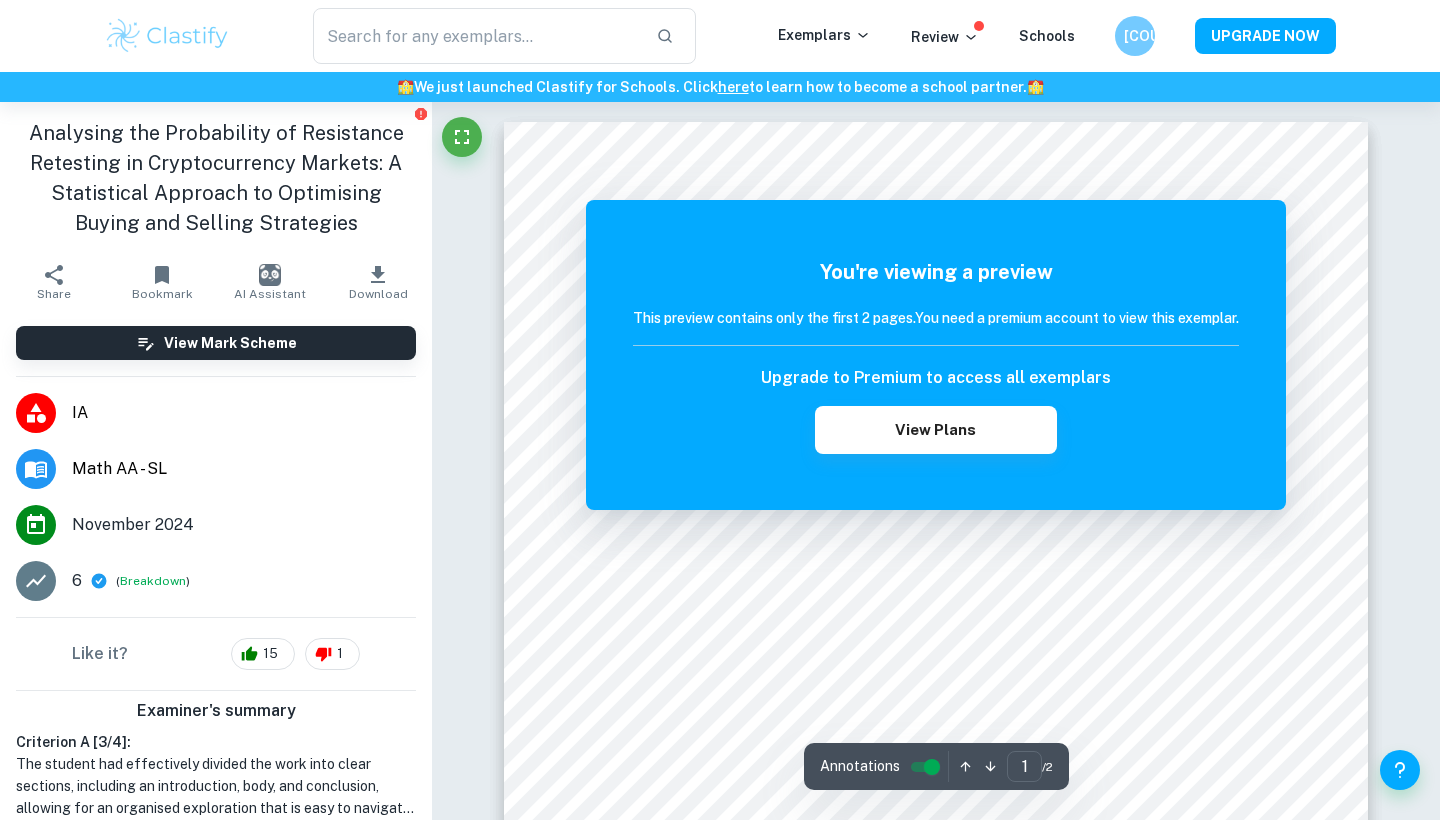 scroll, scrollTop: 0, scrollLeft: 0, axis: both 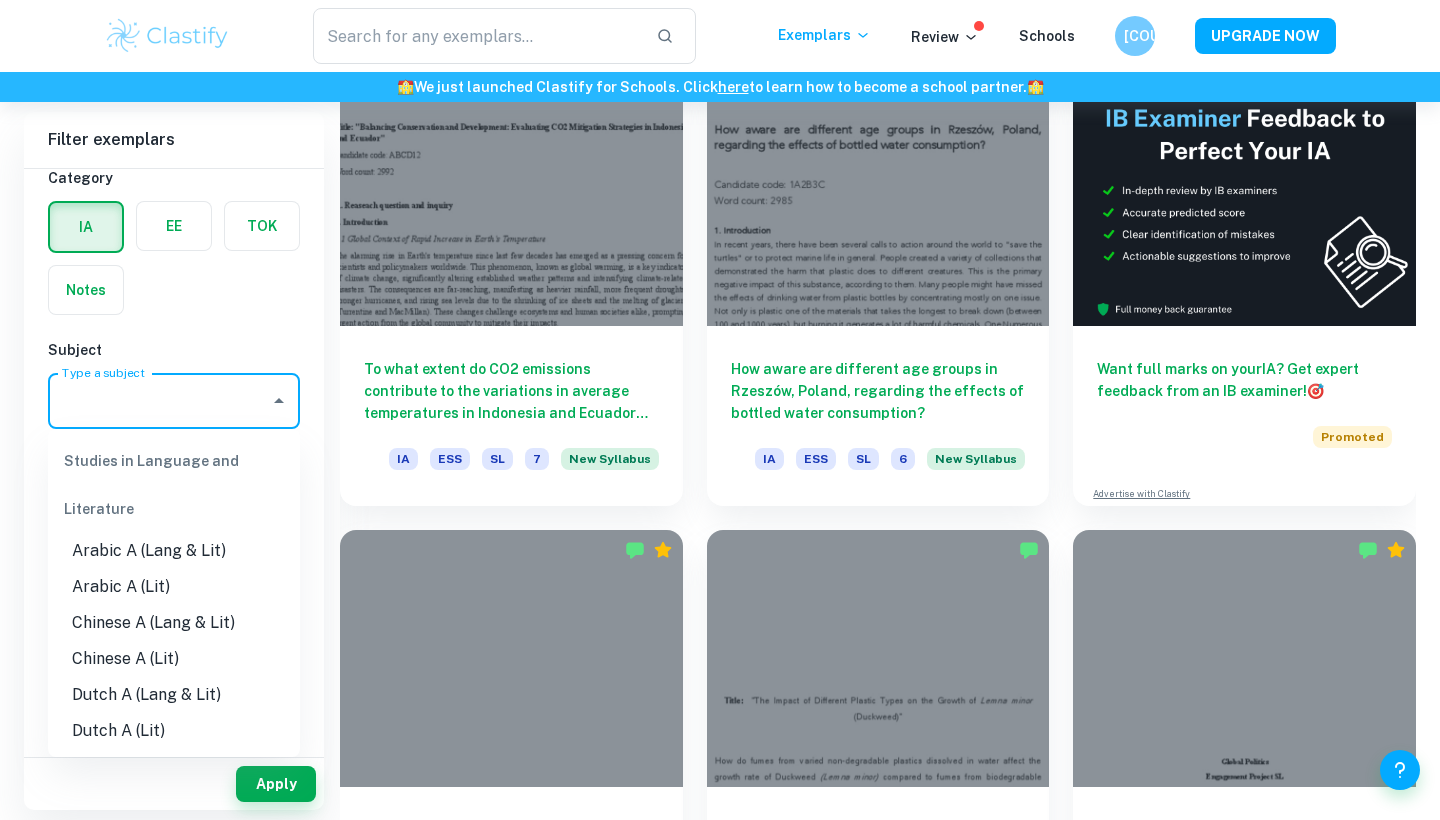 click on "Type a subject" at bounding box center [159, 401] 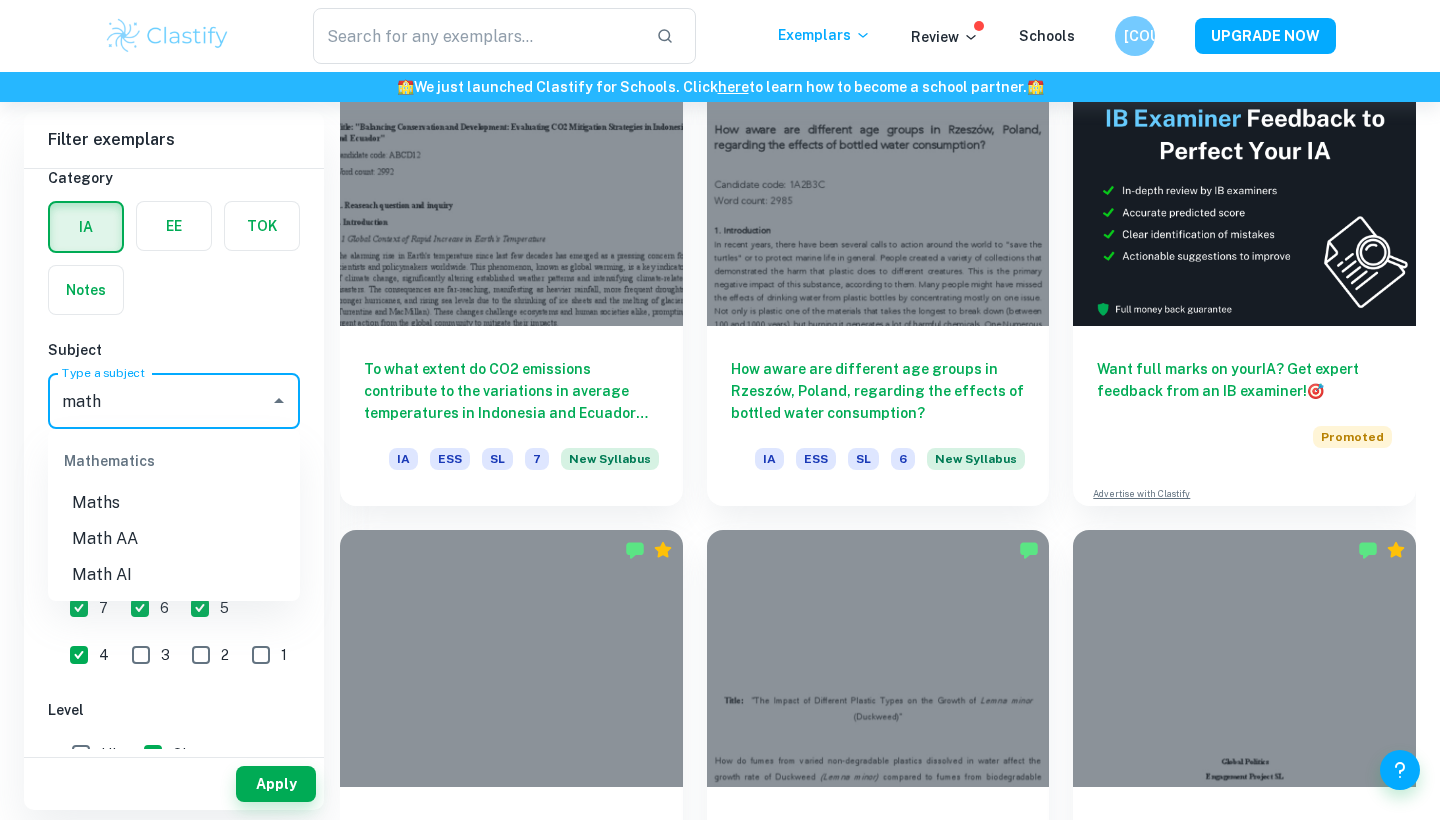 click on "Math AA" at bounding box center (174, 539) 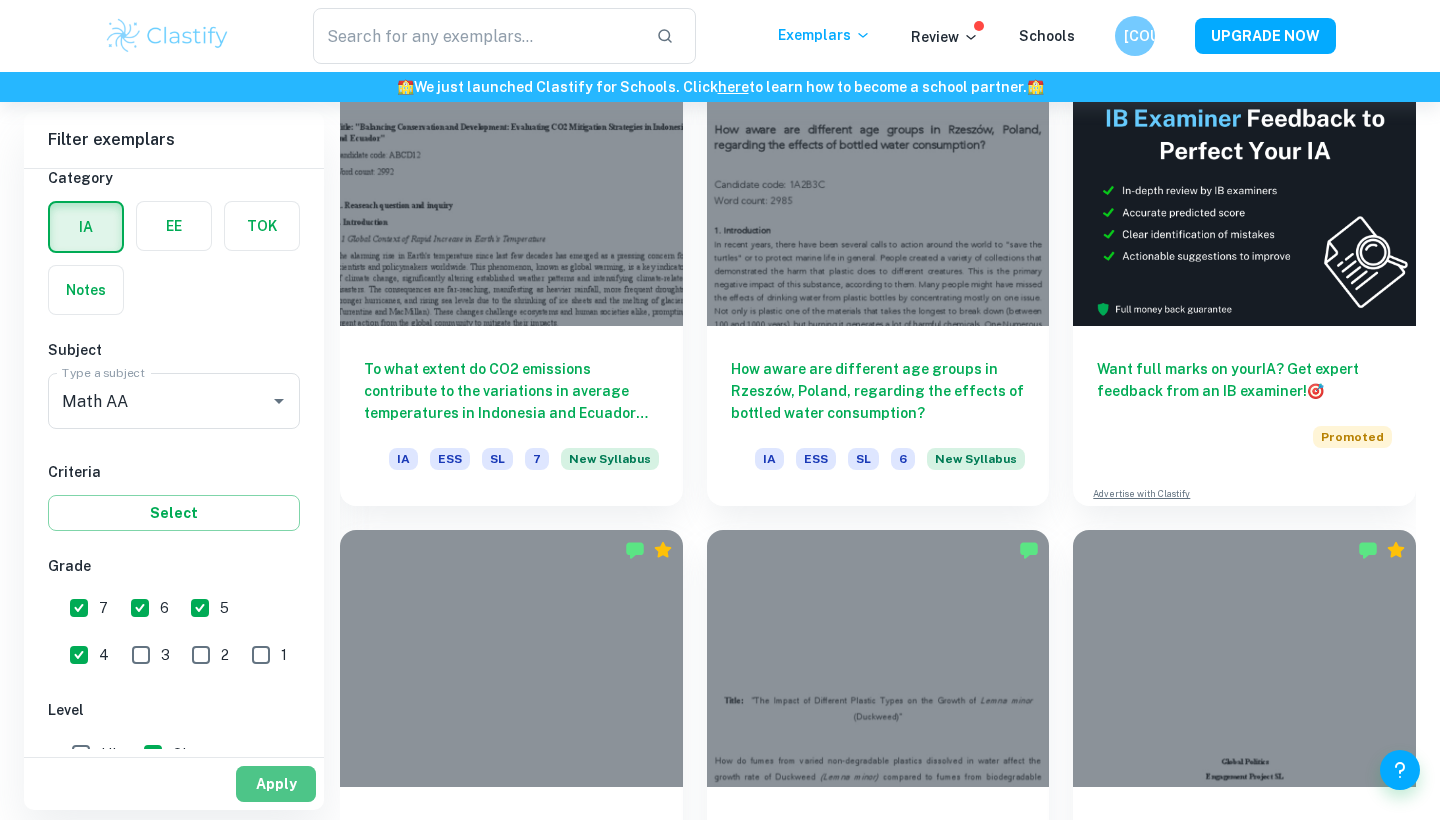 click on "Apply" at bounding box center [276, 784] 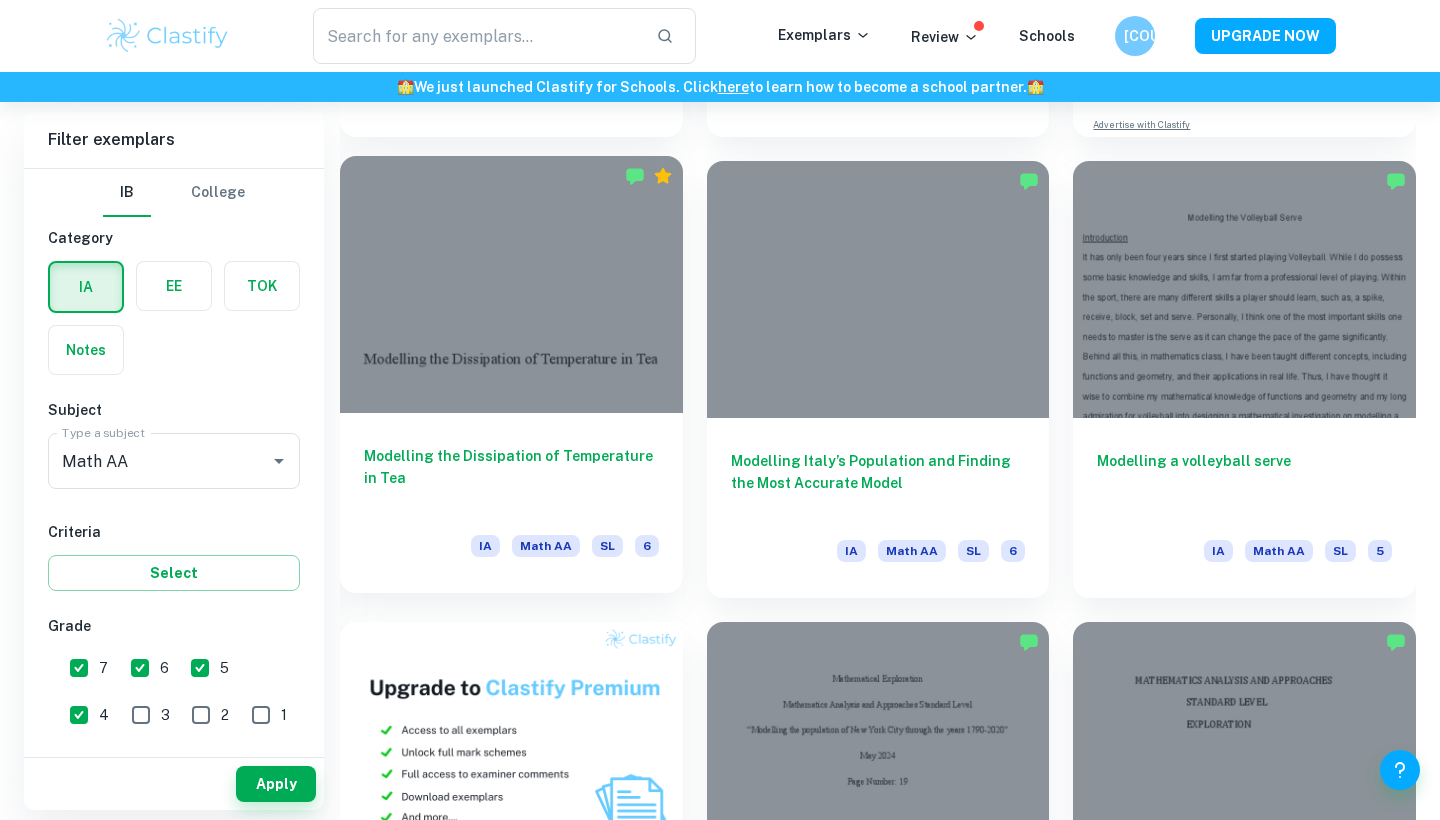 scroll, scrollTop: 974, scrollLeft: 0, axis: vertical 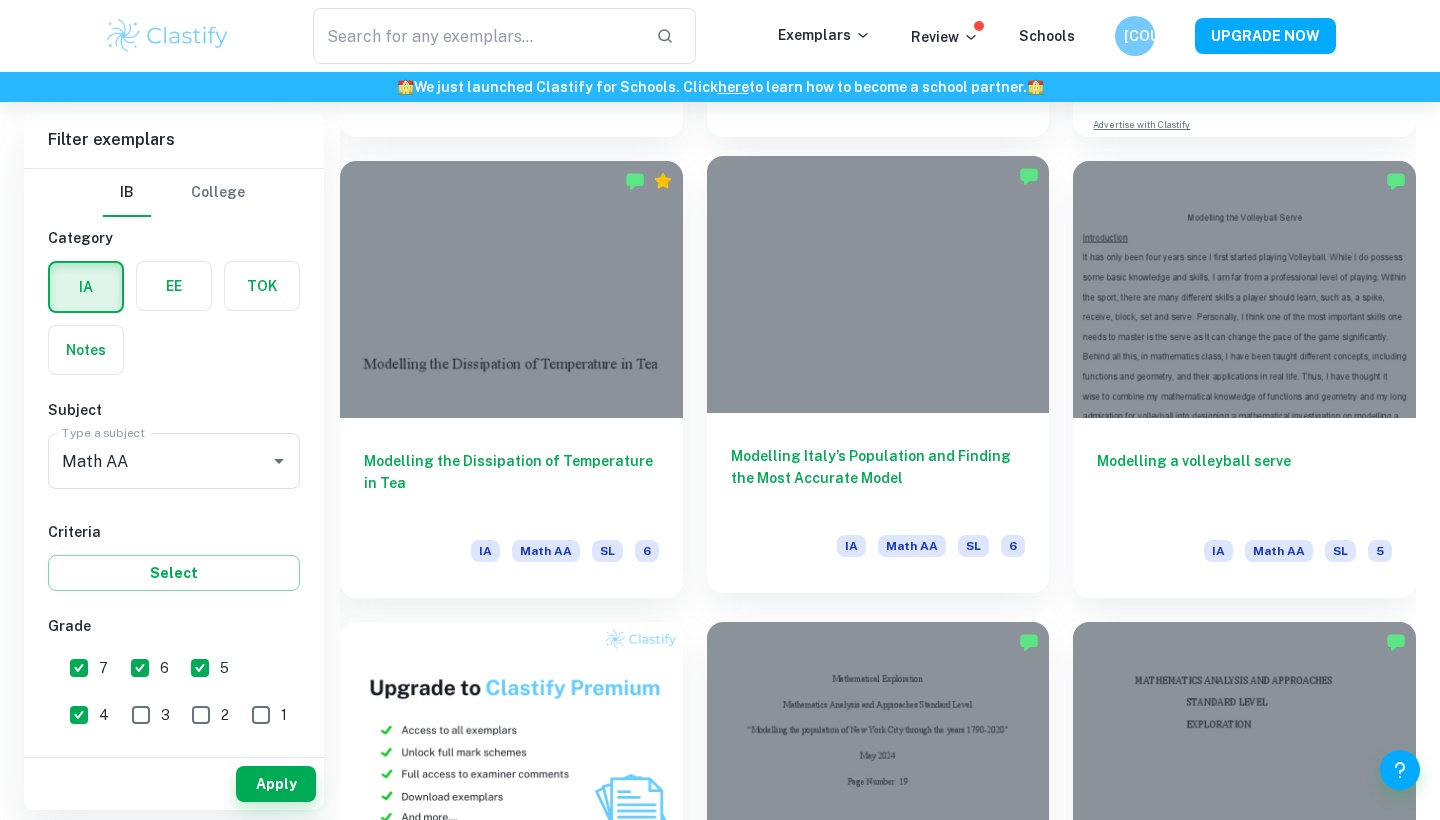 click on "Modelling Italy’s Population and Finding the Most Accurate Model" at bounding box center [878, 478] 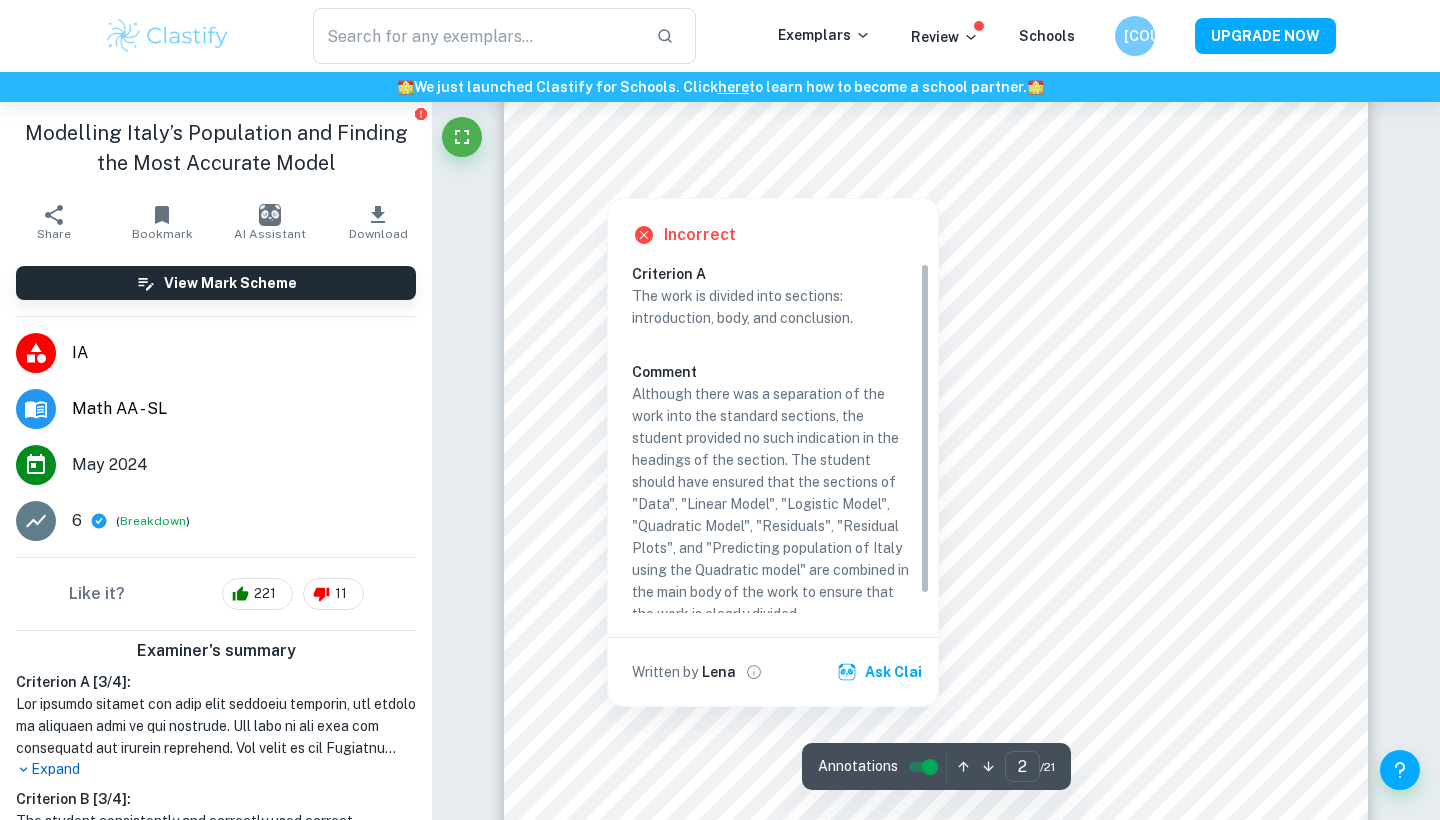 scroll, scrollTop: 1507, scrollLeft: 0, axis: vertical 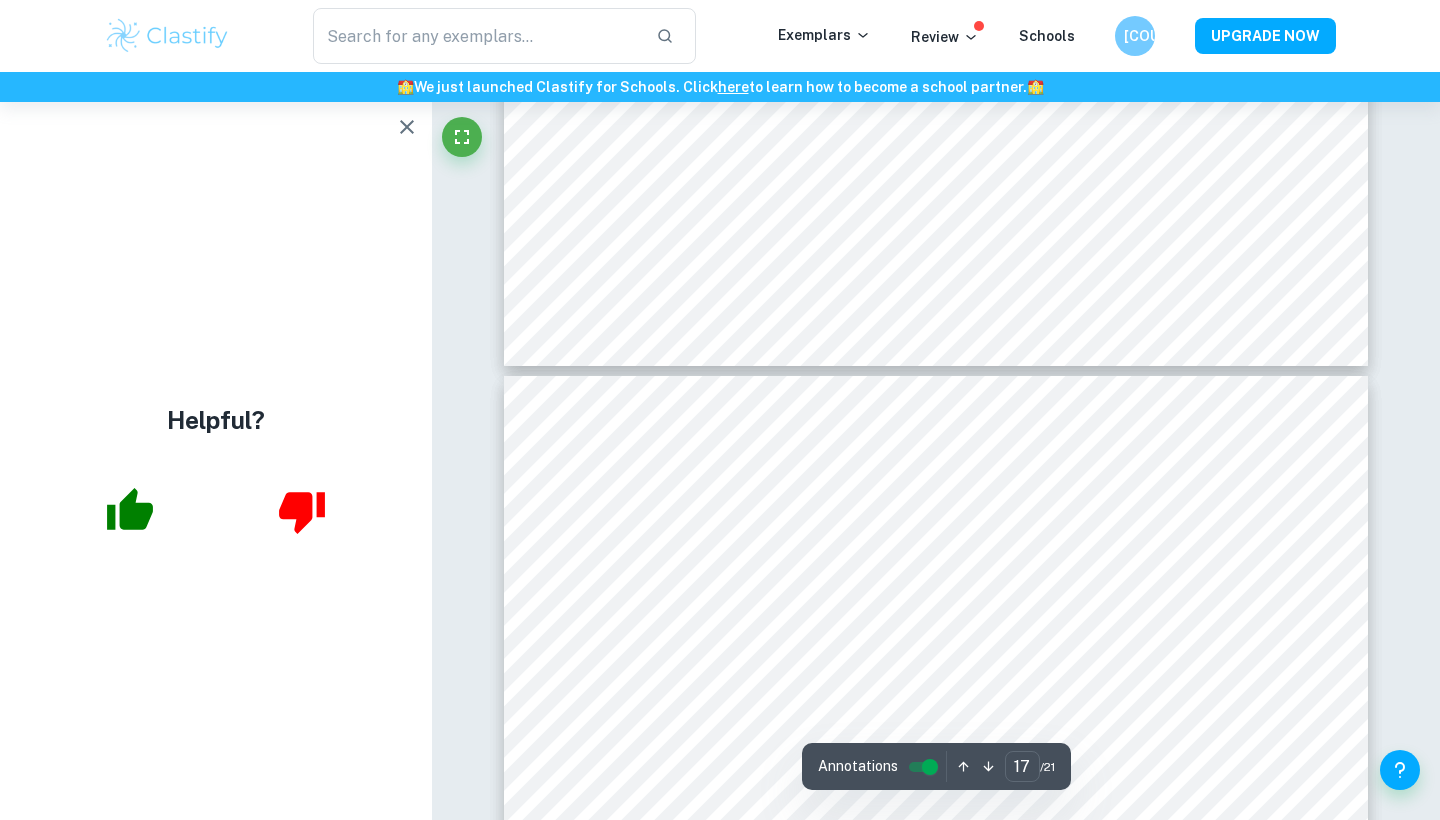 type on "16" 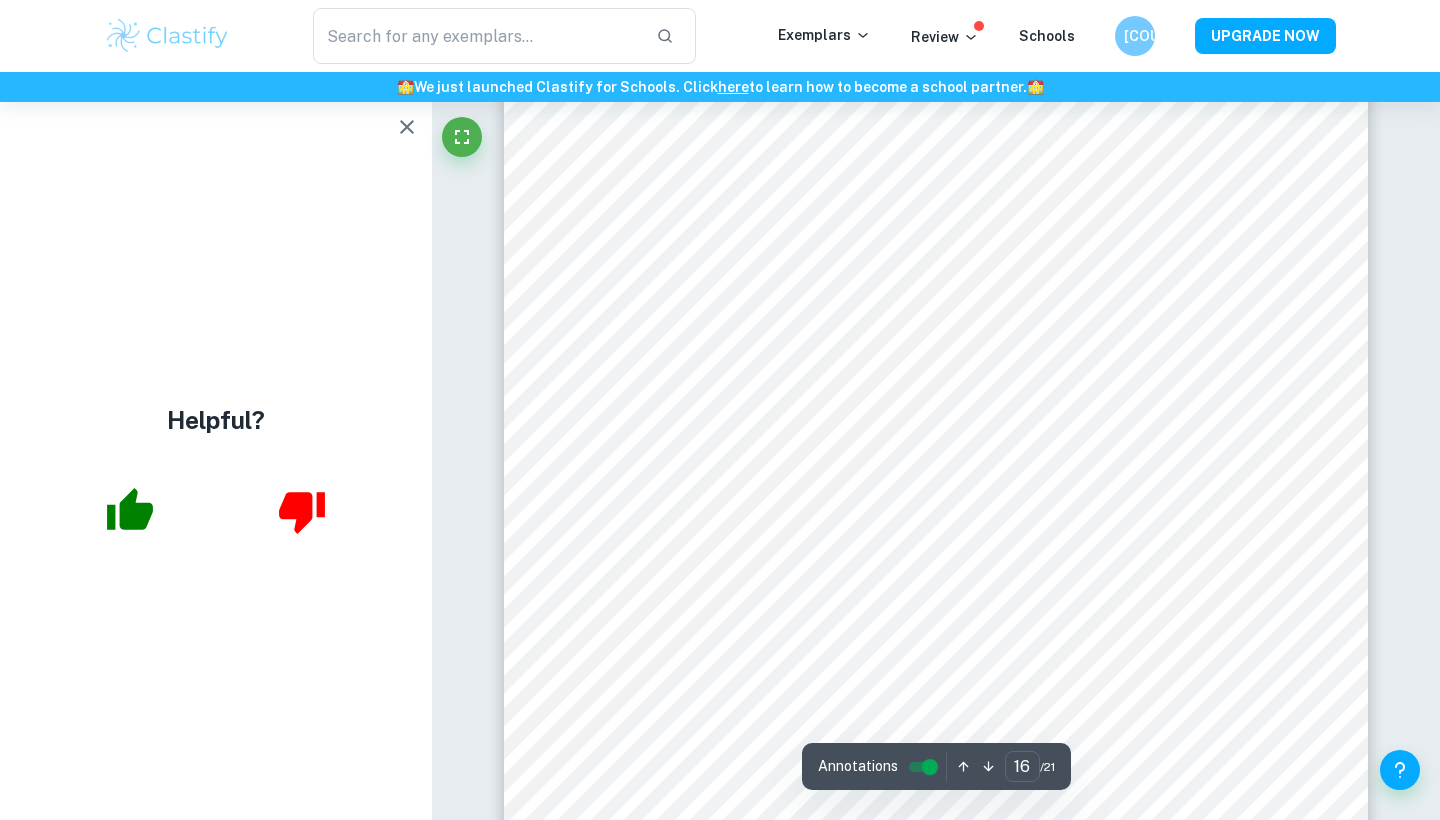 scroll, scrollTop: 19341, scrollLeft: 0, axis: vertical 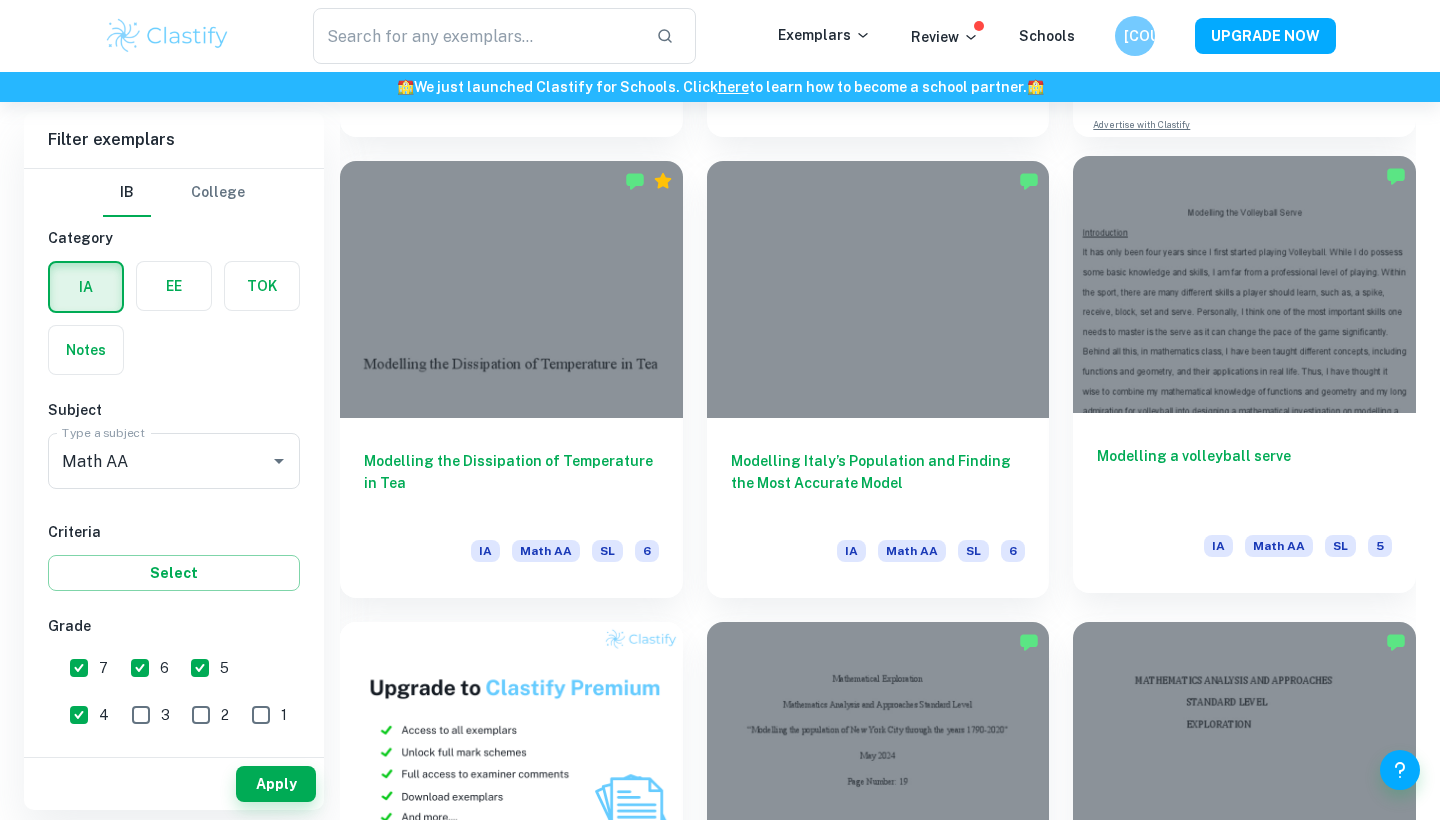 click on "Modelling a volleyball serve" at bounding box center (1244, 478) 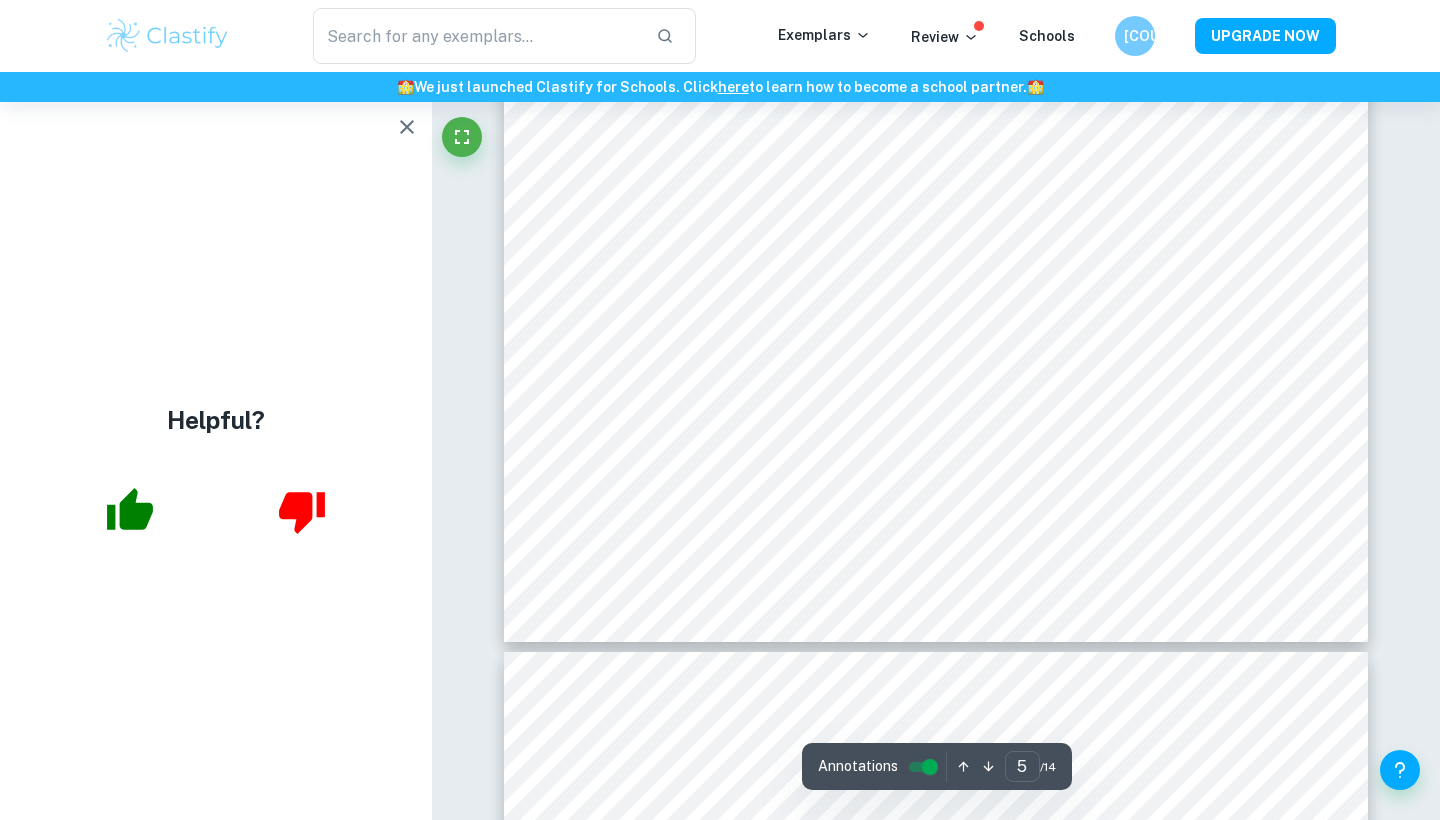 scroll, scrollTop: 5901, scrollLeft: 0, axis: vertical 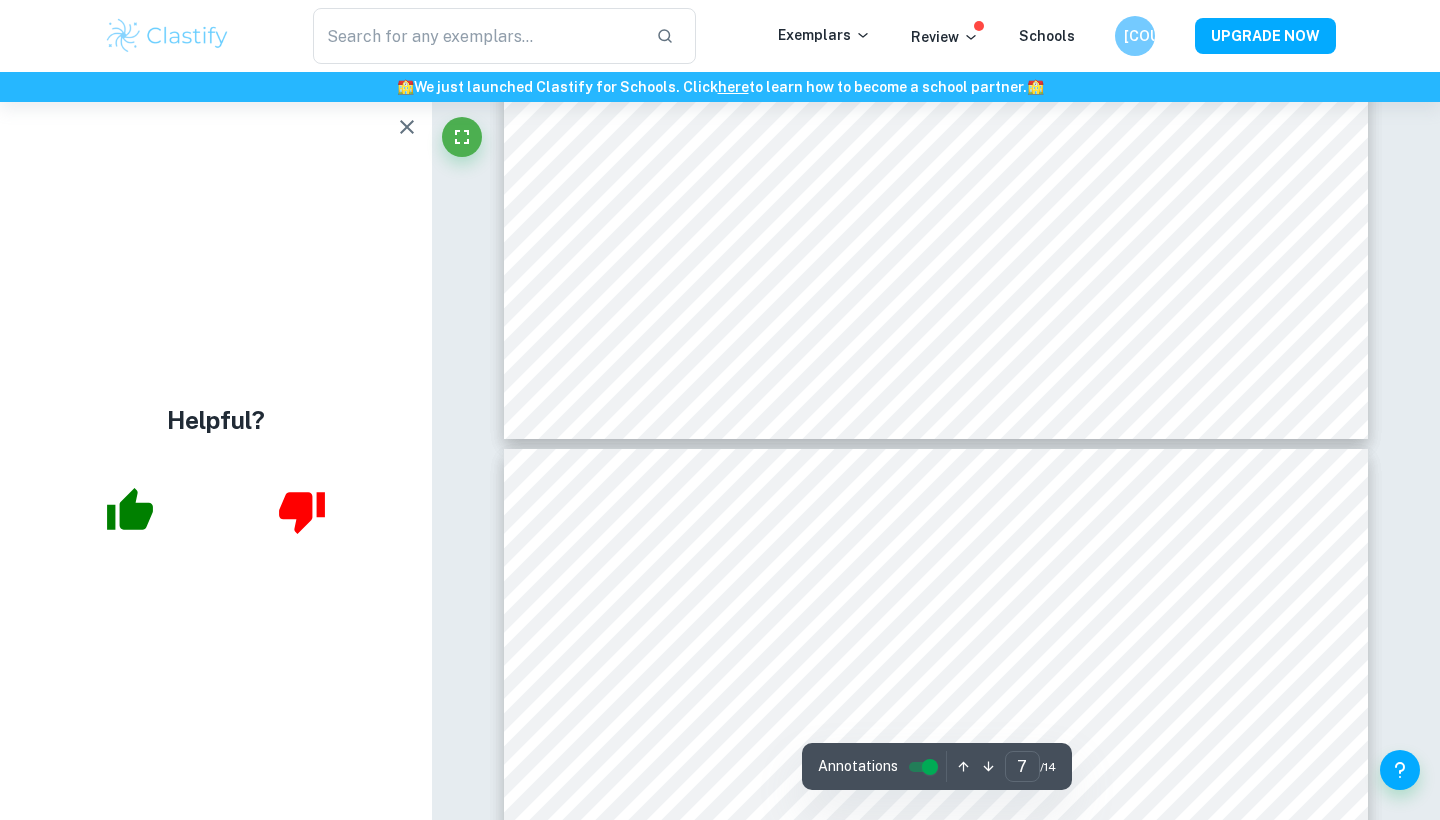 type on "8" 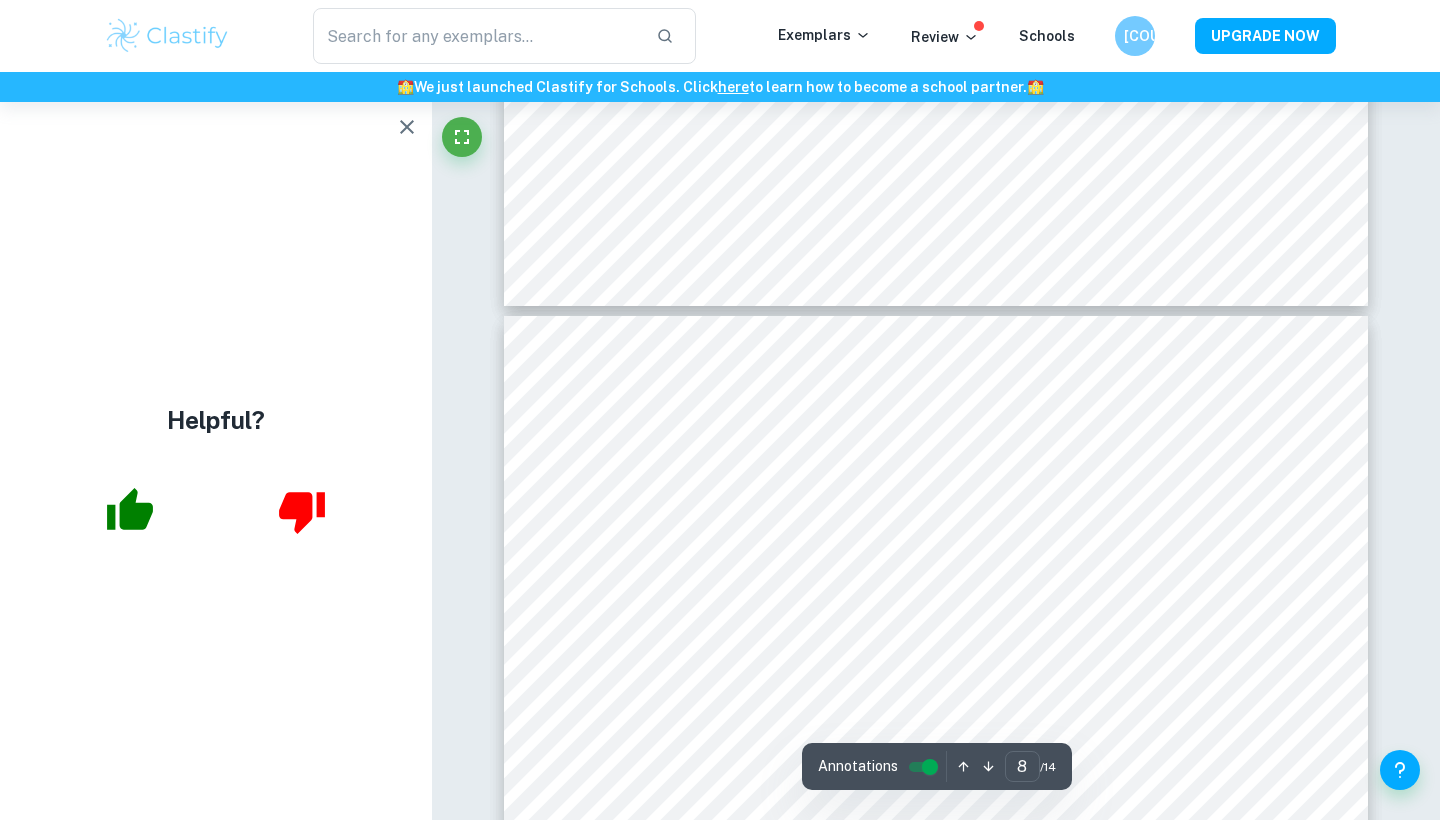 scroll, scrollTop: 8699, scrollLeft: 0, axis: vertical 